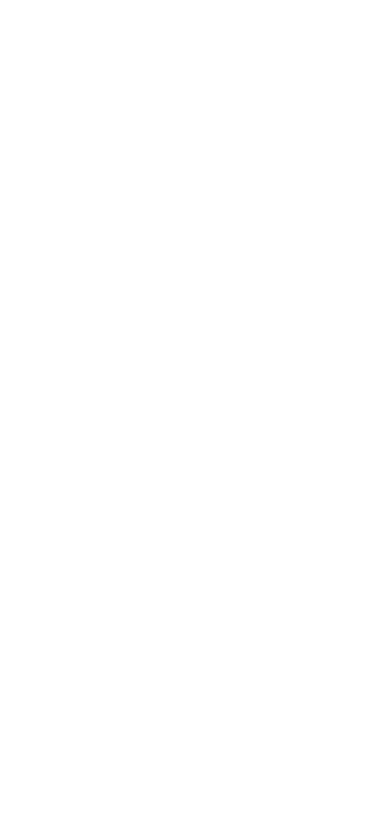 scroll, scrollTop: 0, scrollLeft: 0, axis: both 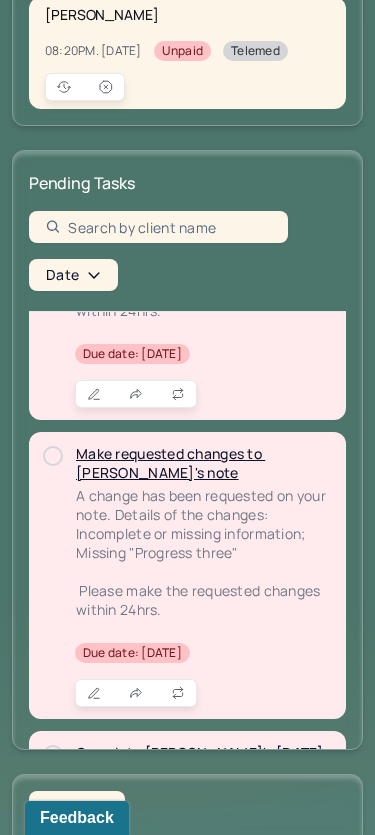 click at bounding box center [136, 394] 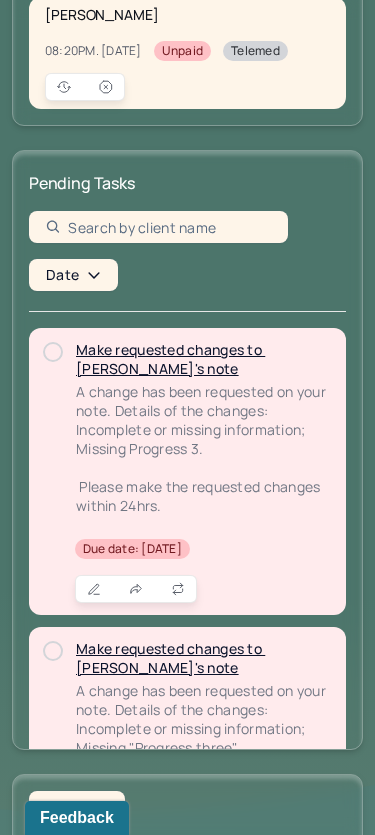 scroll, scrollTop: -1, scrollLeft: 0, axis: vertical 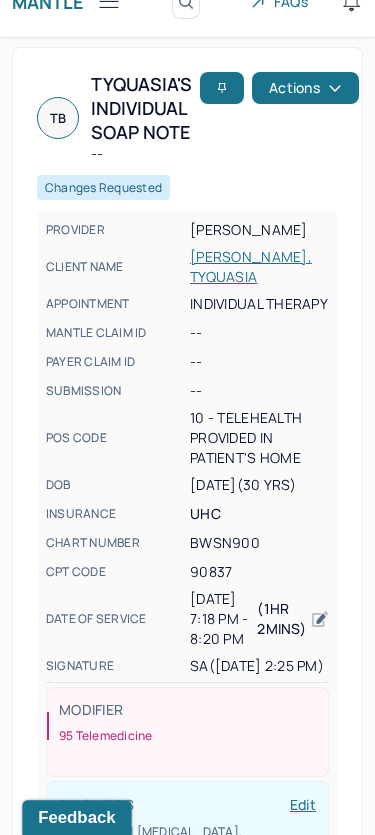 click on "Feedback" at bounding box center (76, 818) 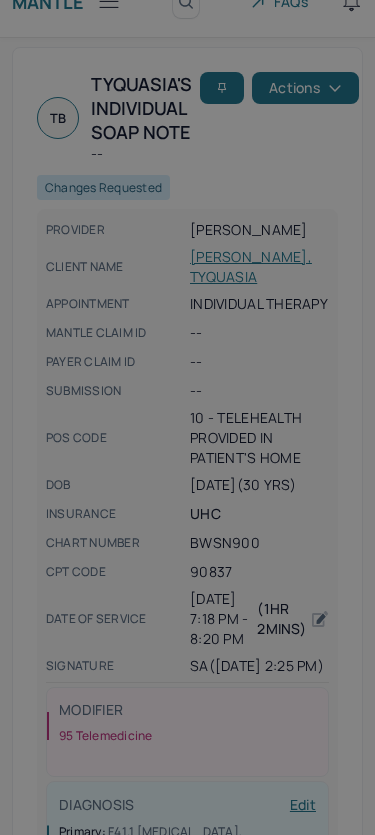 scroll, scrollTop: 0, scrollLeft: 0, axis: both 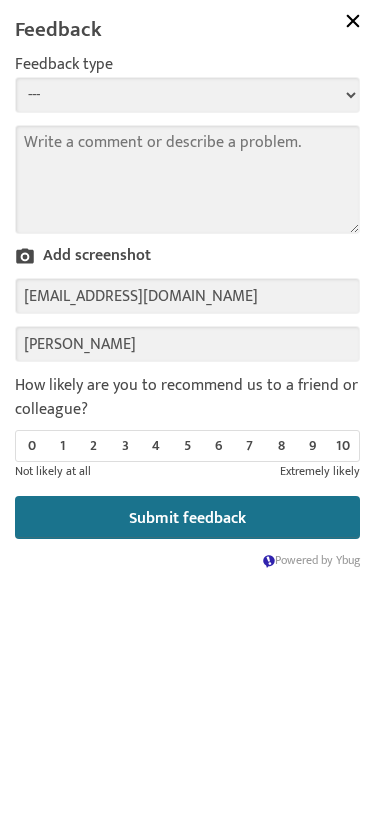 click on "--- Bug Improvement Question Feedback" at bounding box center (187, 95) 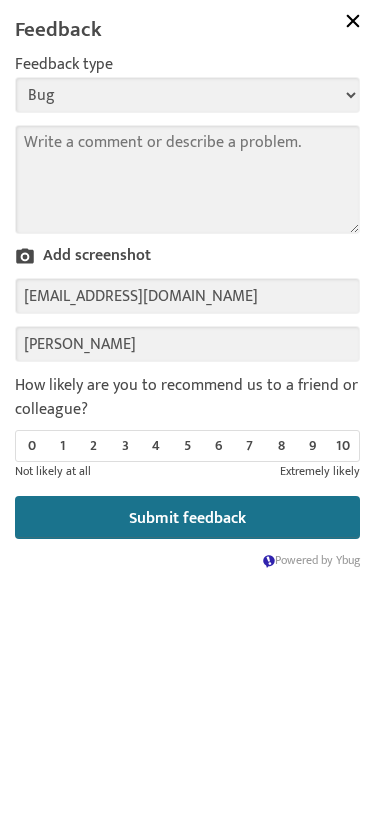 click on "Comment" at bounding box center [187, 179] 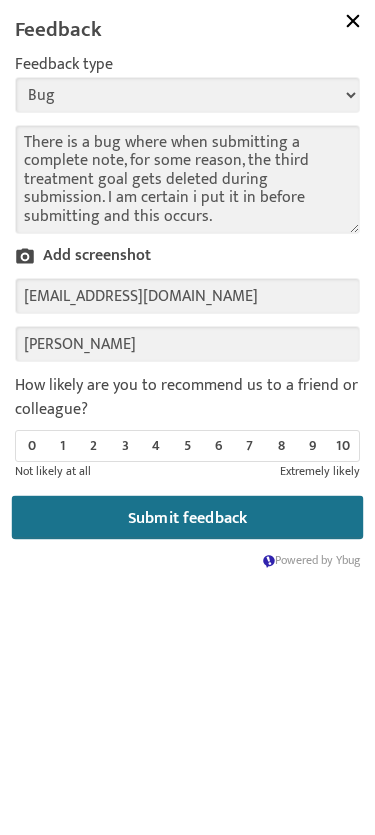 type on "There is a bug where when submitting a complete note, for some reason, the third treatment goal gets deleted during submission. I am certain i put it in before submitting and this occurs." 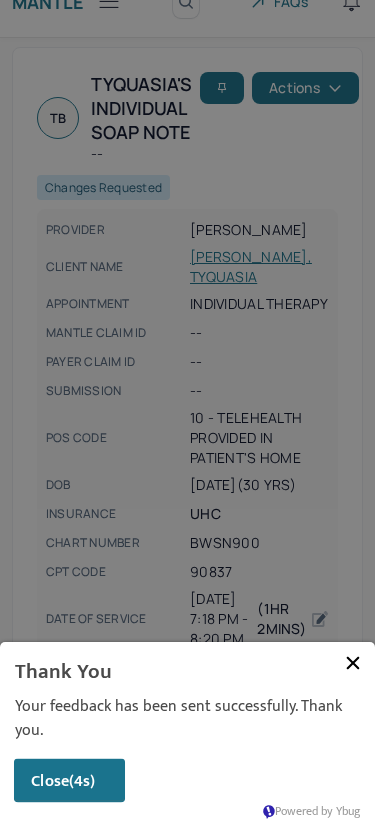 click on "(4s)" at bounding box center (82, 781) 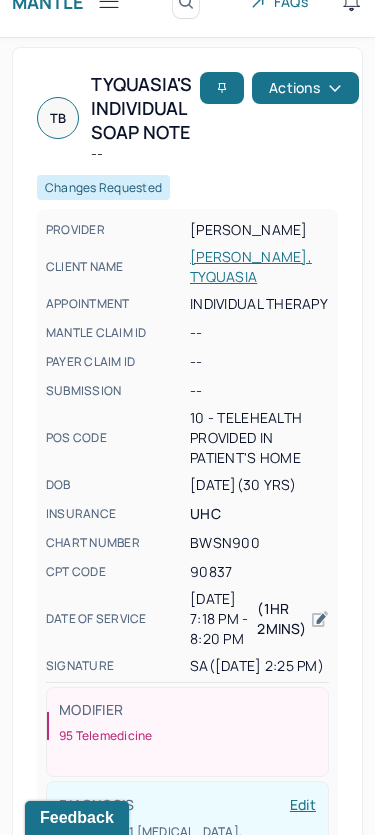 scroll, scrollTop: 0, scrollLeft: 0, axis: both 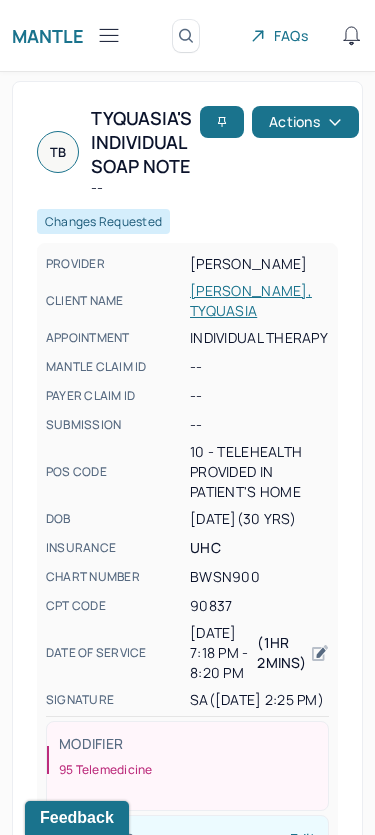 click 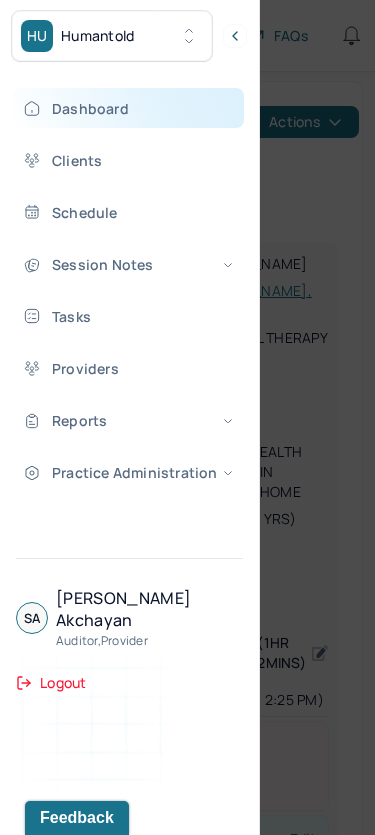 click on "Dashboard" at bounding box center [128, 108] 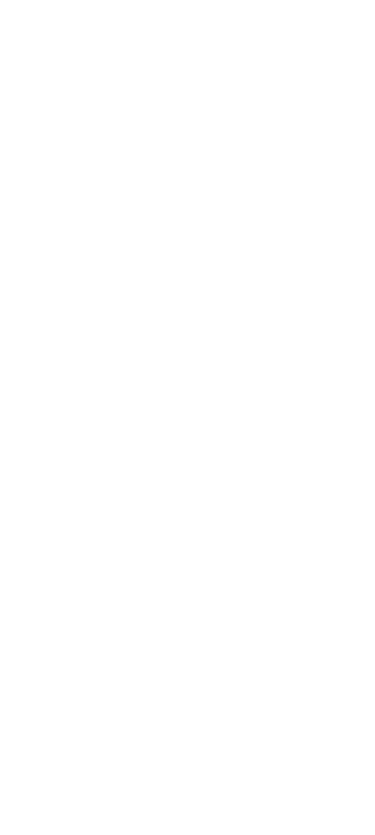 scroll, scrollTop: 0, scrollLeft: 0, axis: both 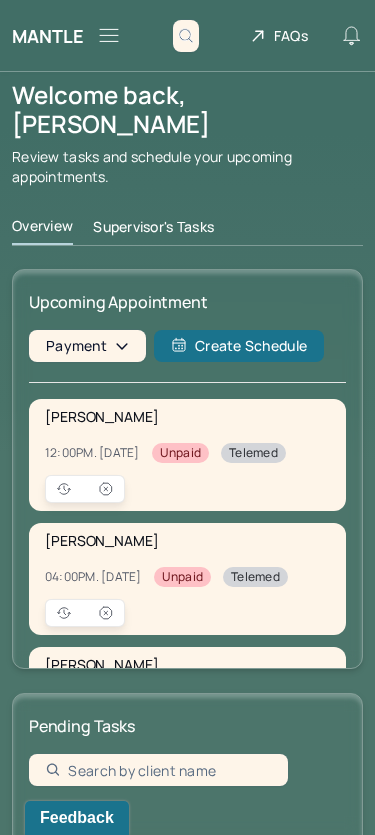 click 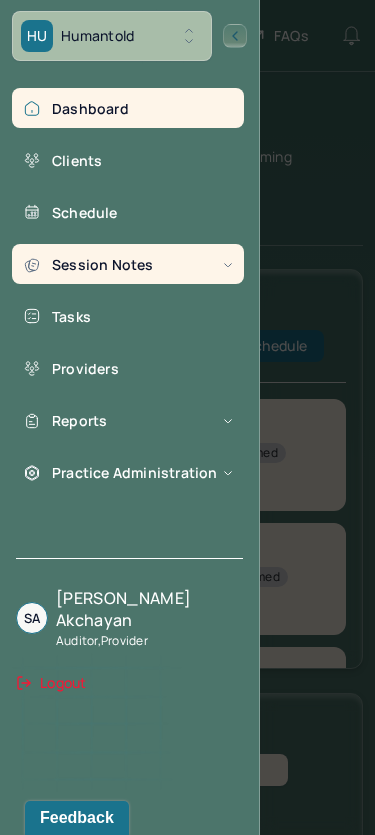 click on "Session Notes" at bounding box center [128, 264] 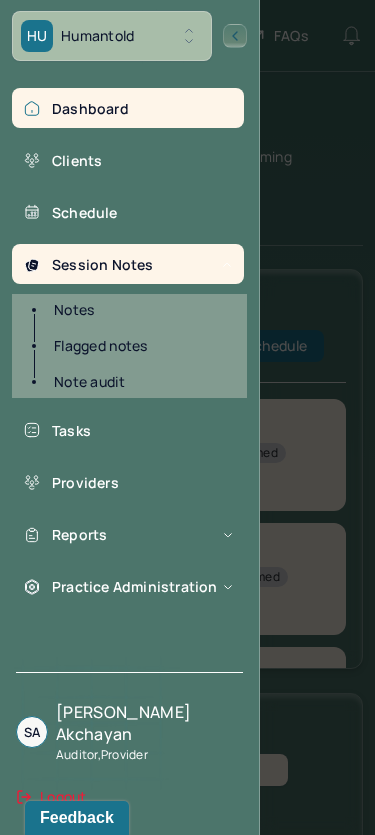 click on "Notes" at bounding box center (139, 310) 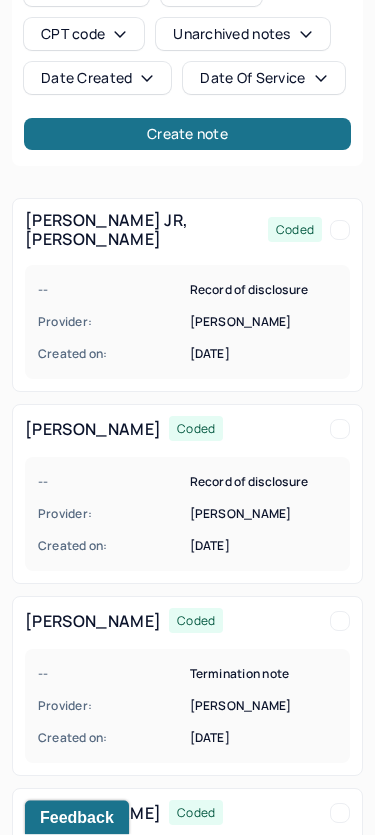 scroll, scrollTop: 0, scrollLeft: 0, axis: both 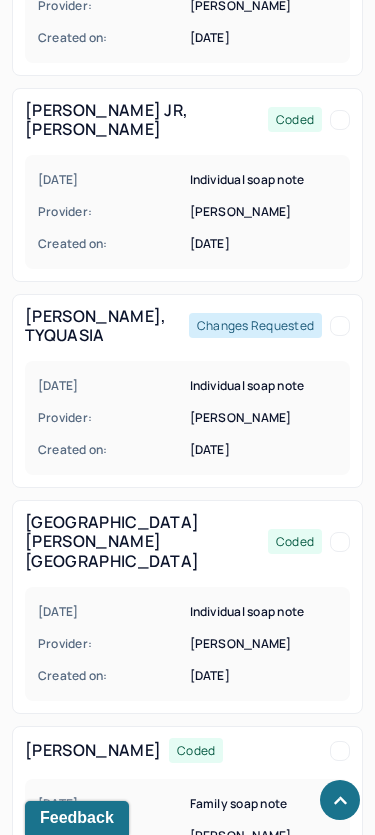 click on "Provider:" at bounding box center (112, 418) 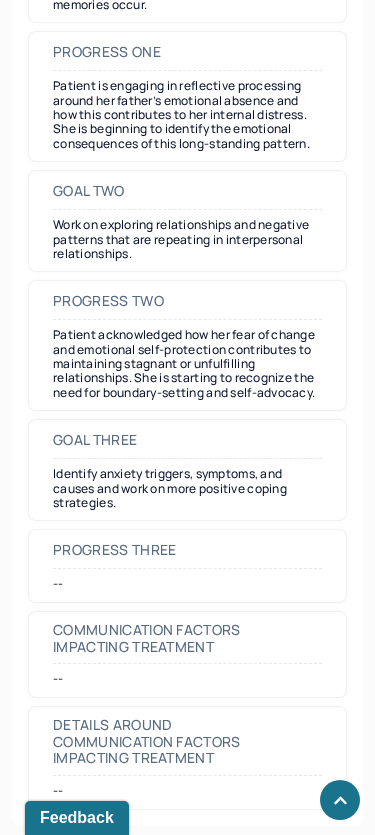 scroll, scrollTop: 4303, scrollLeft: 0, axis: vertical 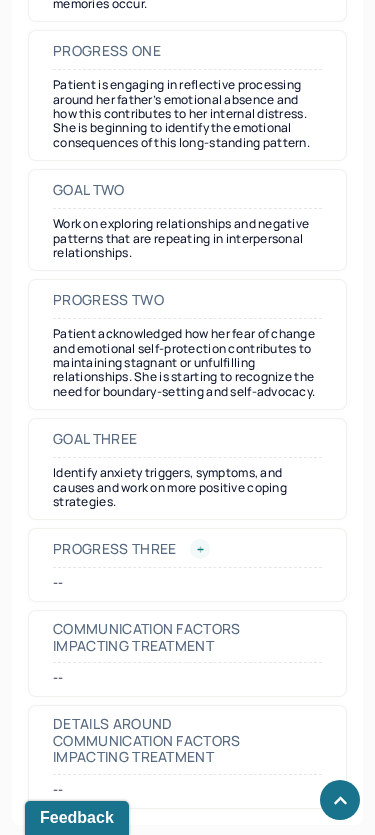 click 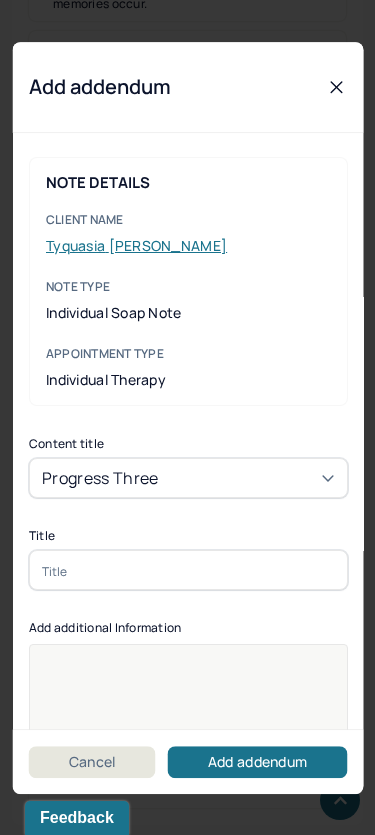 click at bounding box center [187, 570] 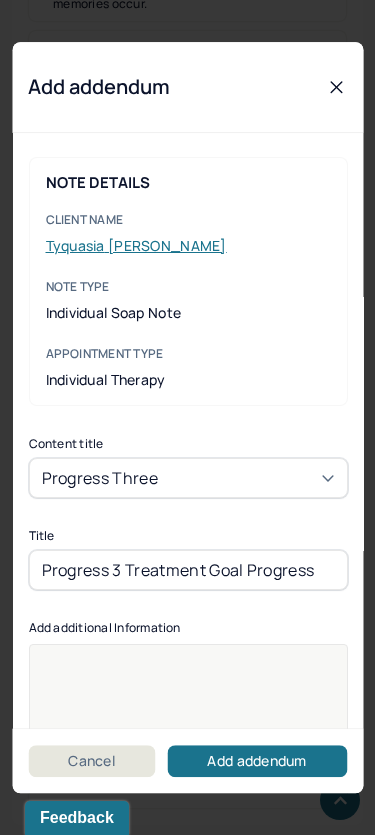 type on "Progress 3 Treatment Goal Progress" 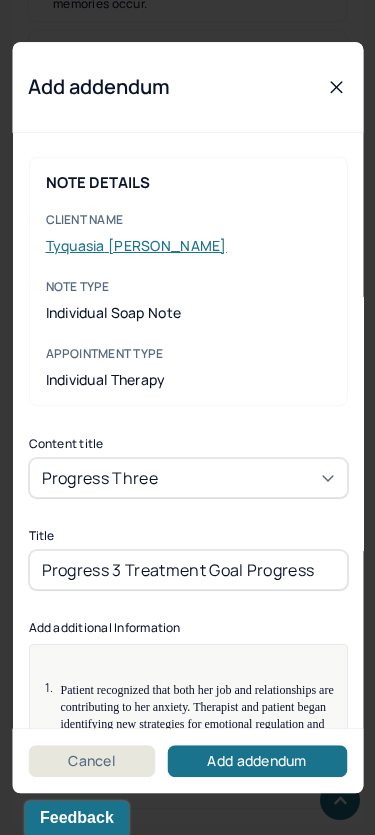 scroll, scrollTop: 25, scrollLeft: 0, axis: vertical 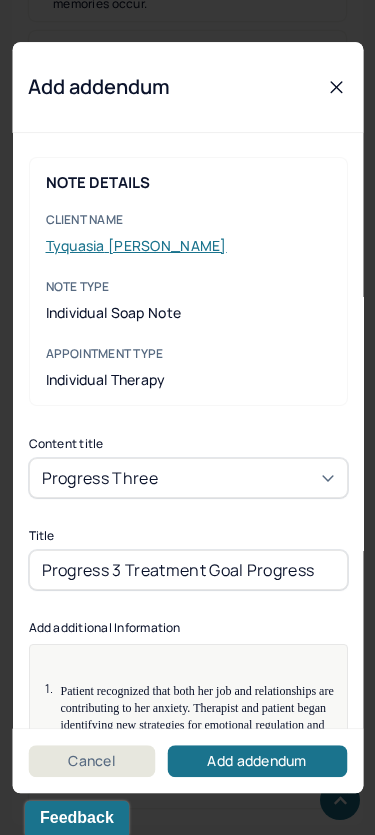 click on "Patient recognized that both her job and relationships are contributing to her anxiety. Therapist and patient began identifying new strategies for emotional regulation and decision-making." at bounding box center [188, 716] 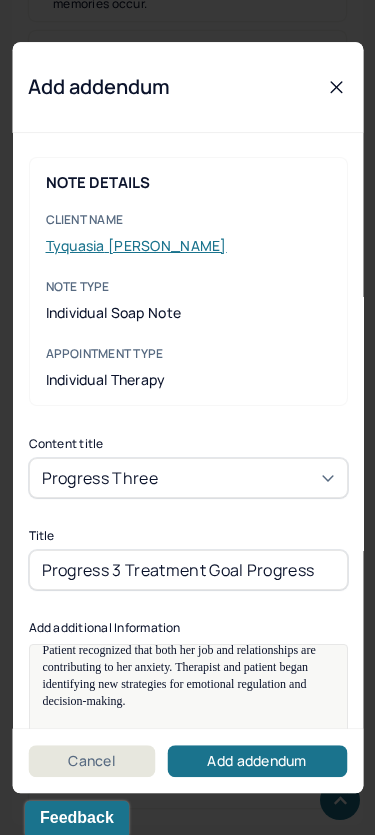 scroll, scrollTop: 18, scrollLeft: 0, axis: vertical 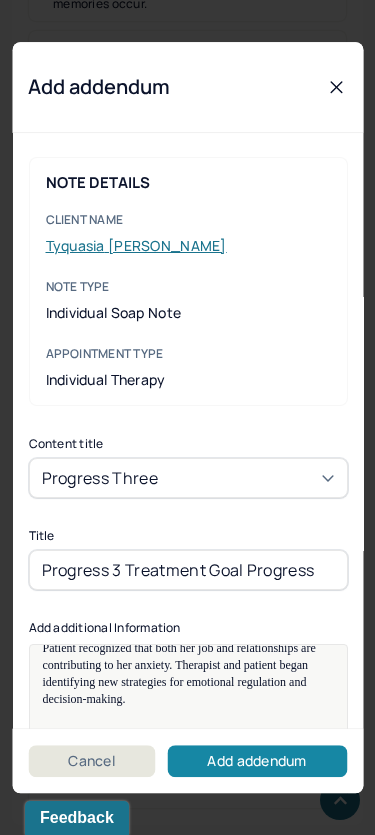 click on "Add addendum" at bounding box center (257, 761) 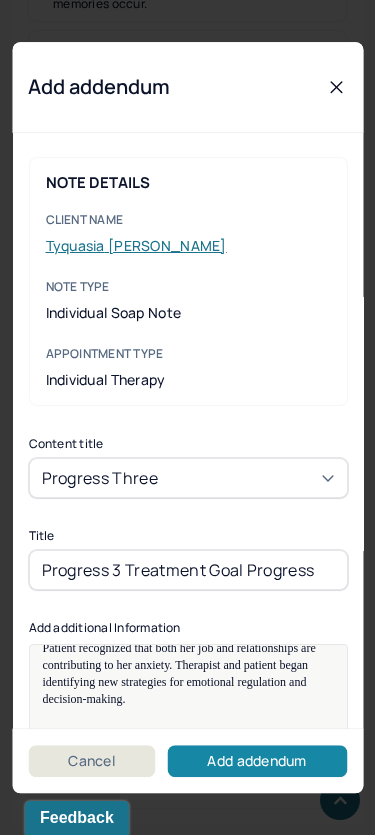 scroll, scrollTop: 4311, scrollLeft: 0, axis: vertical 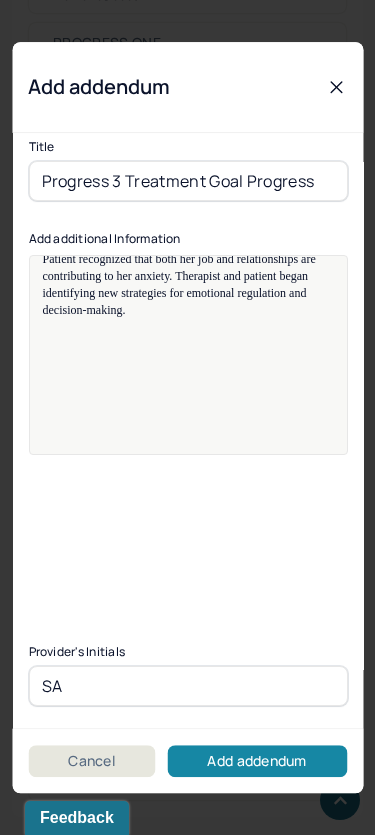 type on "SA" 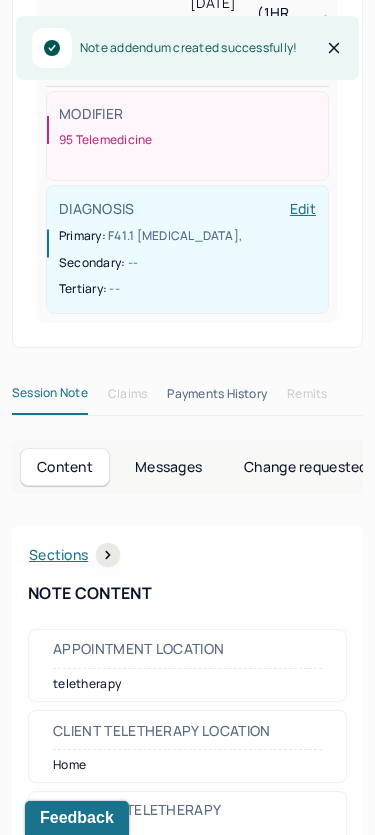 scroll, scrollTop: 0, scrollLeft: 0, axis: both 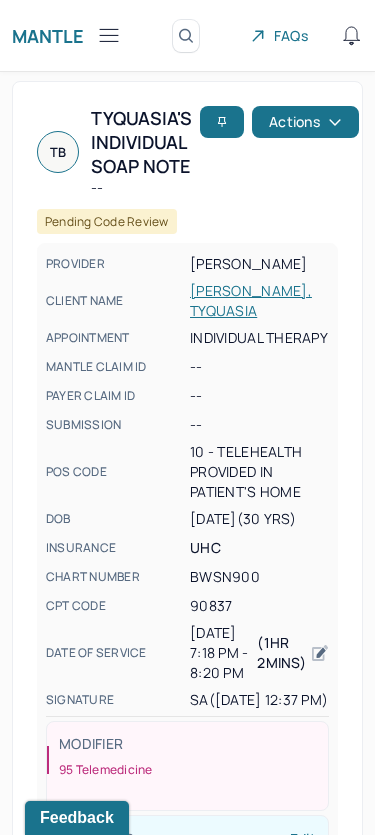 click on "FAQs     SA [PERSON_NAME]" at bounding box center (306, 35) 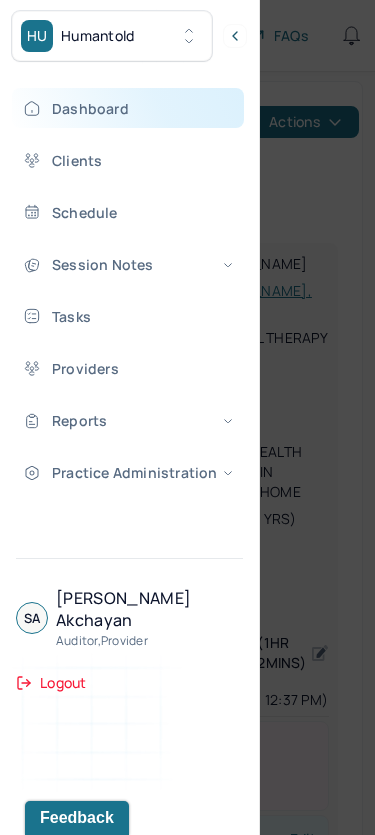 click on "Dashboard" at bounding box center (128, 108) 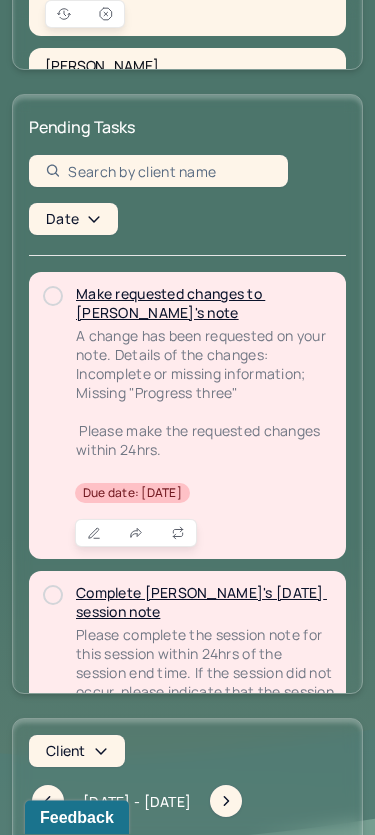 scroll, scrollTop: 599, scrollLeft: 0, axis: vertical 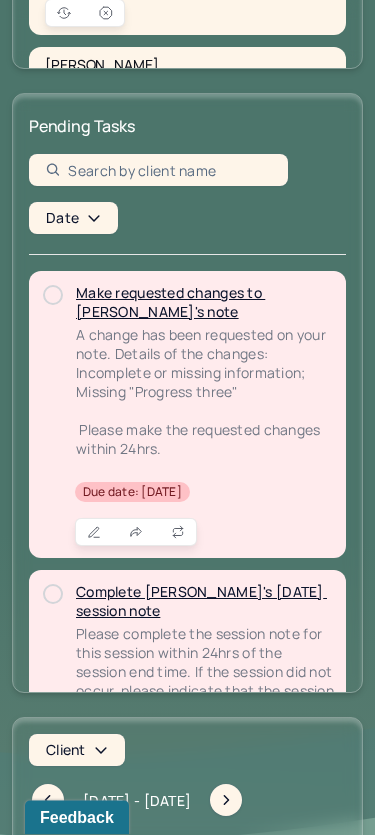 click on "Make requested changes to [PERSON_NAME]'s note" at bounding box center [170, 303] 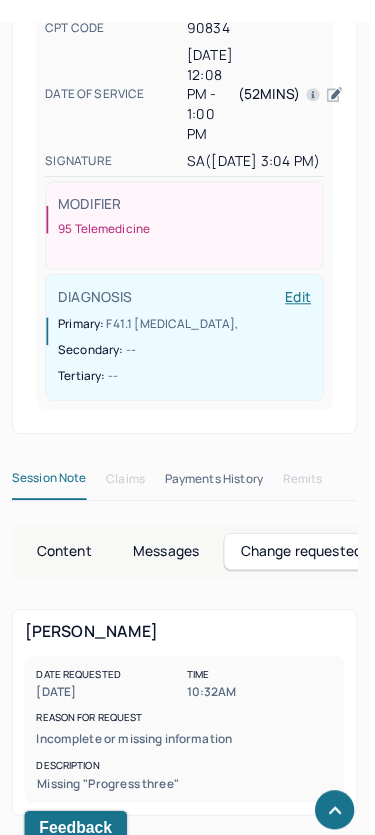 scroll, scrollTop: 612, scrollLeft: 0, axis: vertical 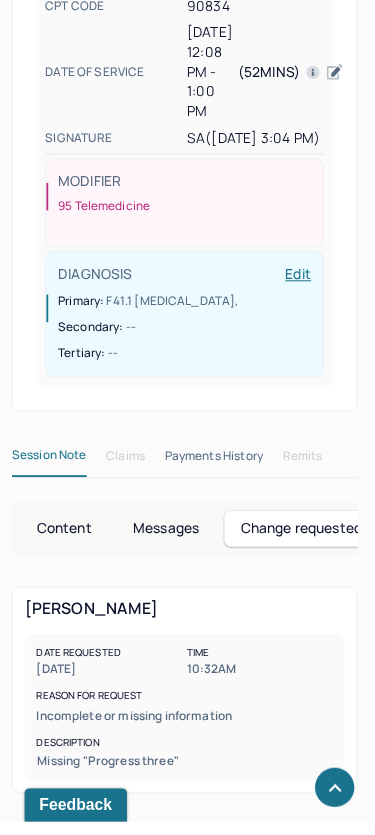 click on "Content" at bounding box center [65, 537] 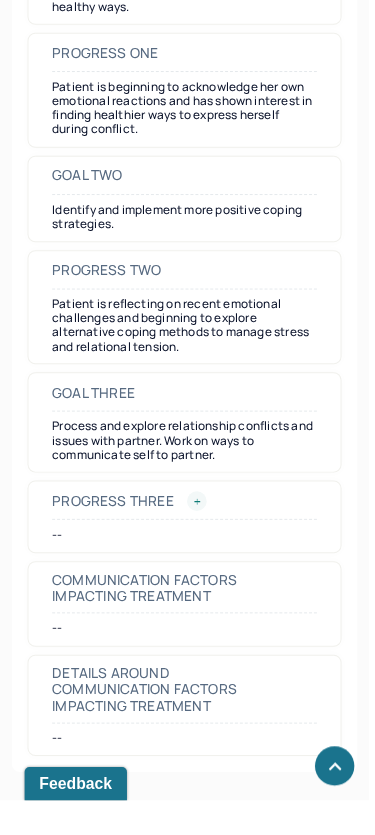 scroll, scrollTop: 4417, scrollLeft: 0, axis: vertical 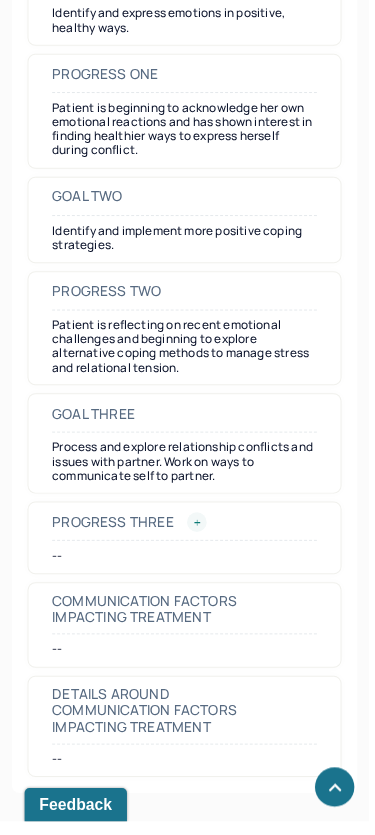 click 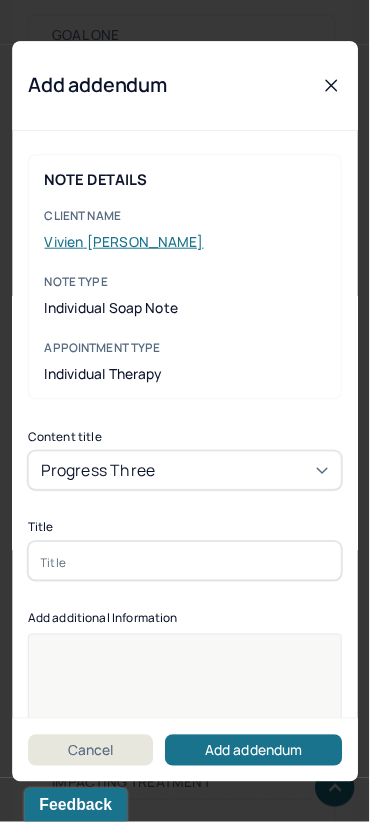 click at bounding box center (187, 570) 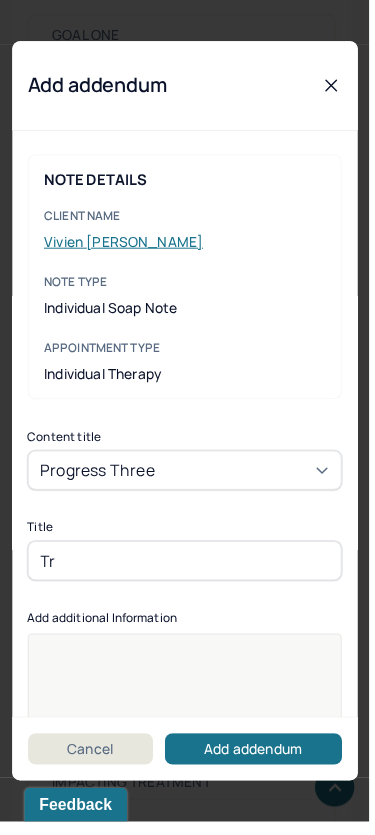 type on "T" 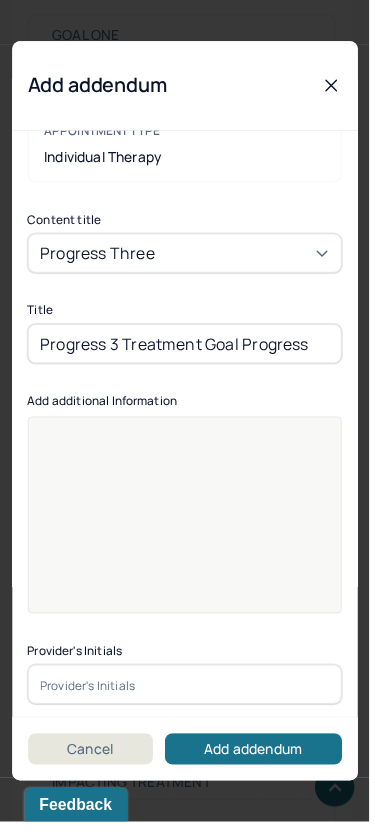 type on "Progress 3 Treatment Goal Progress" 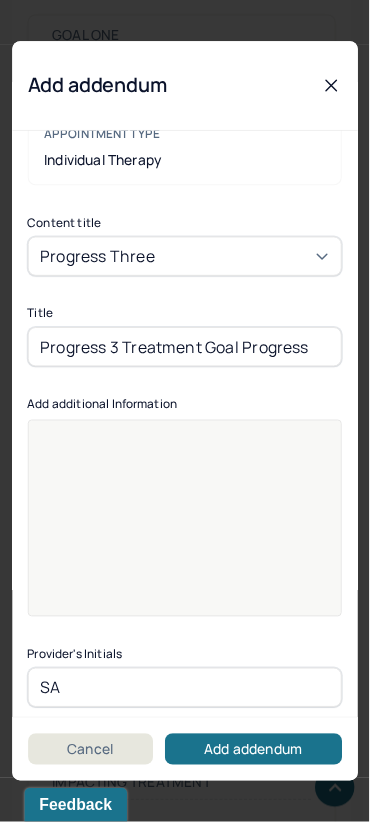 scroll, scrollTop: 177, scrollLeft: 0, axis: vertical 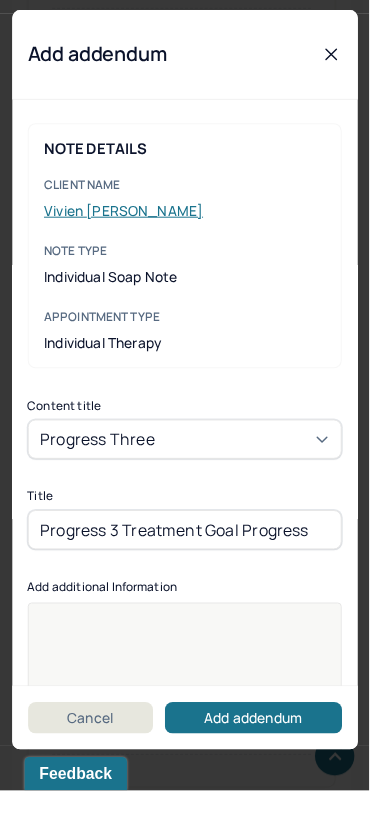 type on "SA" 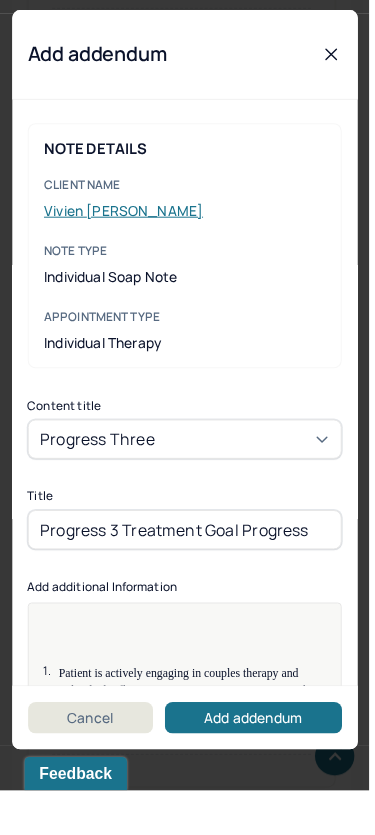 scroll, scrollTop: 332, scrollLeft: 0, axis: vertical 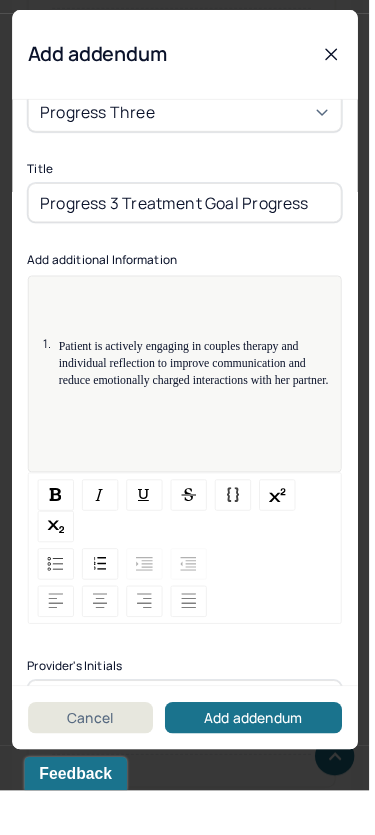 click on "Patient is actively engaging in couples therapy and individual reflection to improve communication and reduce emotionally charged interactions with her partner." at bounding box center [188, 400] 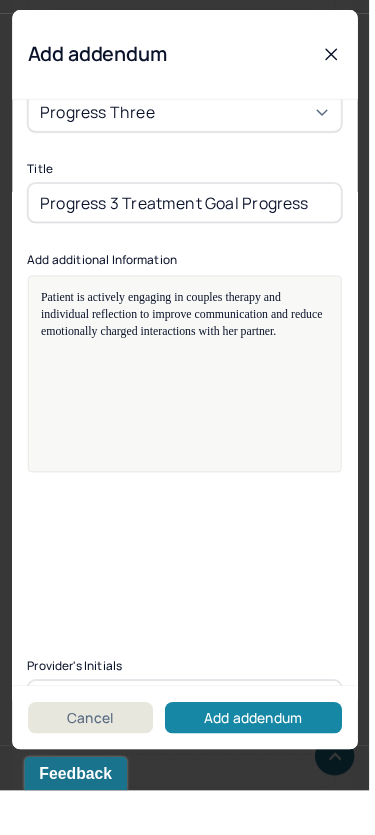 click on "Add addendum" at bounding box center [257, 761] 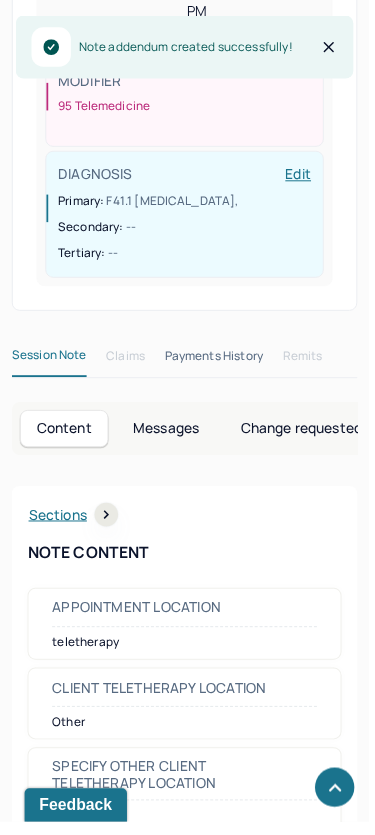 click on "VC [PERSON_NAME]'s   Individual soap note -- Pending code review       Actions   PROVIDER [PERSON_NAME] CLIENT NAME [PERSON_NAME] APPOINTMENT Individual therapy   MANTLE CLAIM ID -- PAYER CLAIM ID -- SUBMISSION -- POS CODE 10 - Telehealth Provided in Patient's Home DOB [DEMOGRAPHIC_DATA]  (55 Yrs) INSURANCE CARE CHART NUMBER CHGN403 CPT CODE 90834 DATE OF SERVICE [DATE]   12:08 PM   -   1:00 PM ( 52mins )         SIGNATURE SA  ([DATE] 12:37 PM) MODIFIER 95 Telemedicine DIAGNOSIS   Edit   Primary:   F41.1 [MEDICAL_DATA] ,  Secondary:   -- Tertiary:   --" at bounding box center (187, -145) 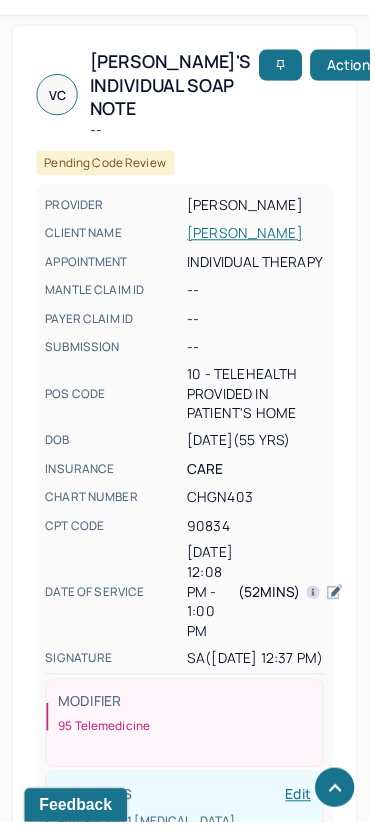 scroll, scrollTop: 0, scrollLeft: 0, axis: both 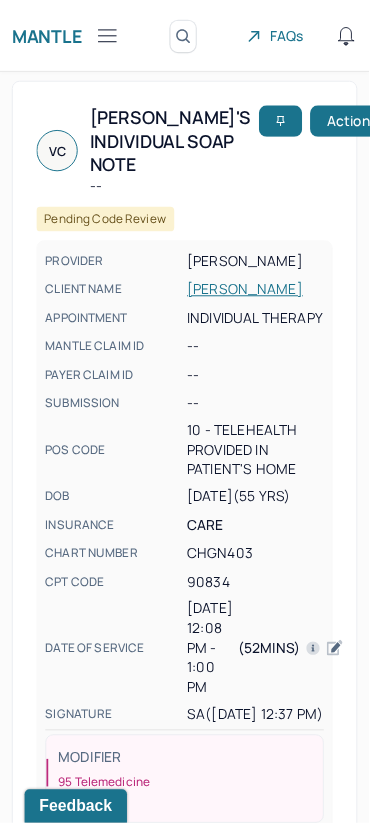 click 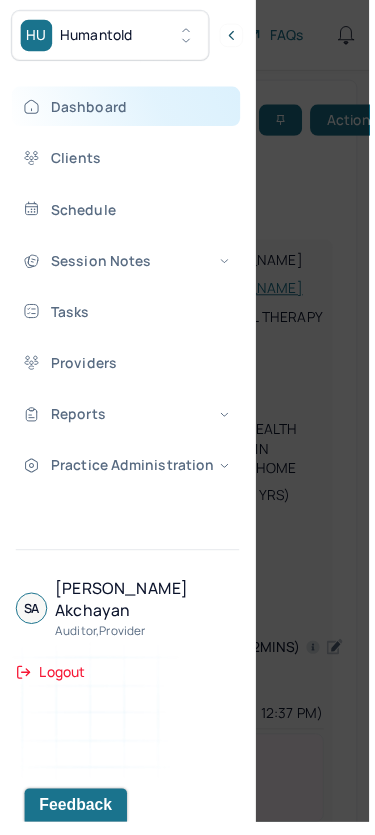 click on "Dashboard" at bounding box center (128, 108) 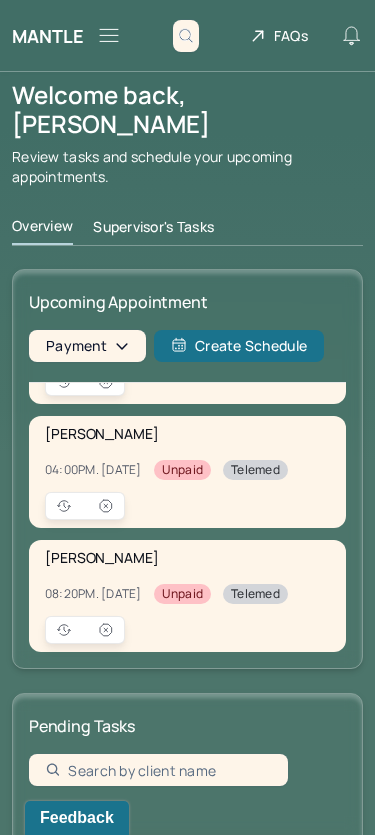 scroll, scrollTop: 107, scrollLeft: 0, axis: vertical 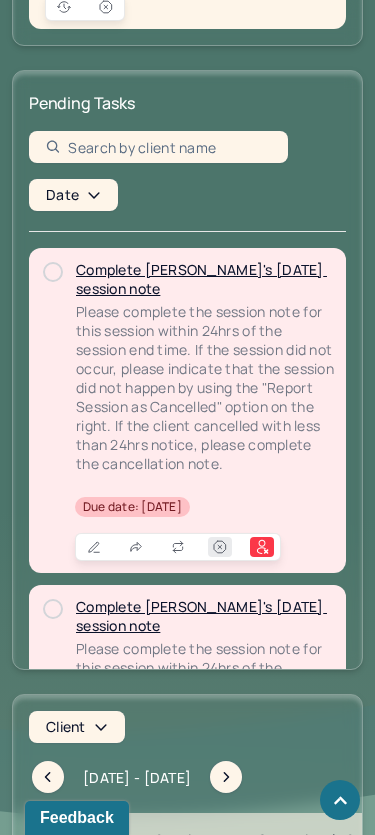 click 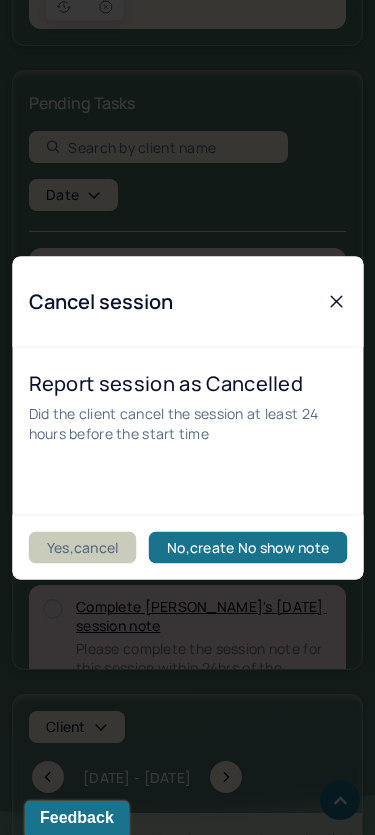 click on "Yes,cancel" at bounding box center [82, 547] 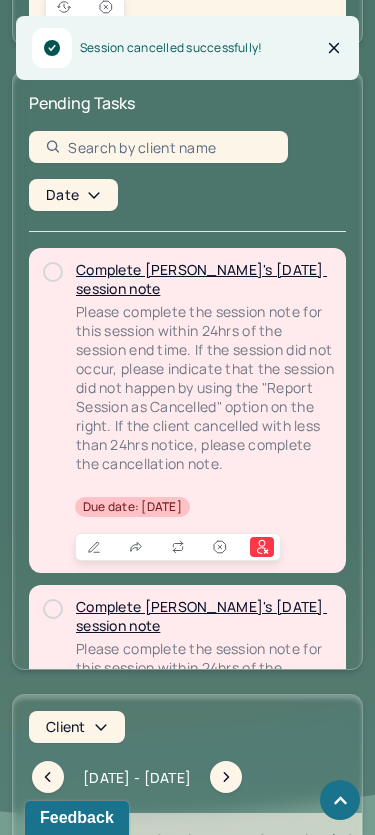 scroll, scrollTop: 0, scrollLeft: 0, axis: both 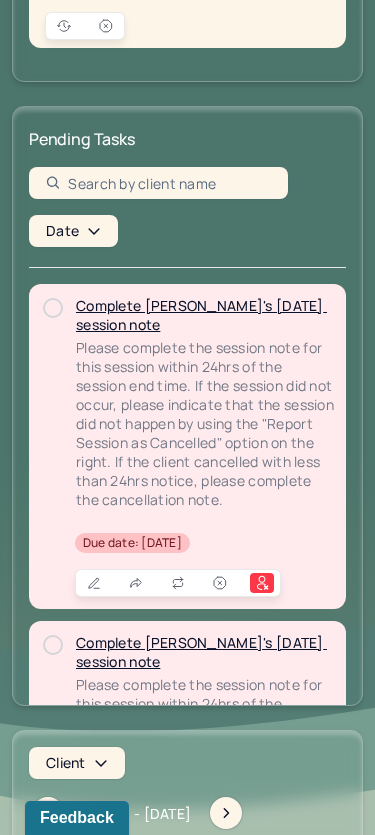 click on "Complete [PERSON_NAME]'s [DATE] session note" at bounding box center (201, 315) 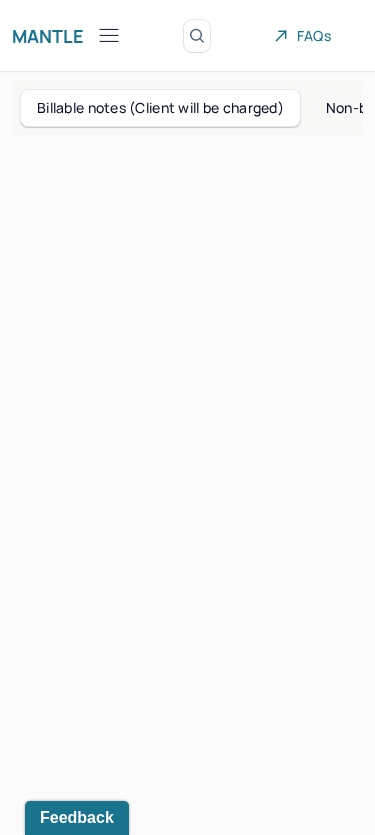 scroll, scrollTop: 108, scrollLeft: 0, axis: vertical 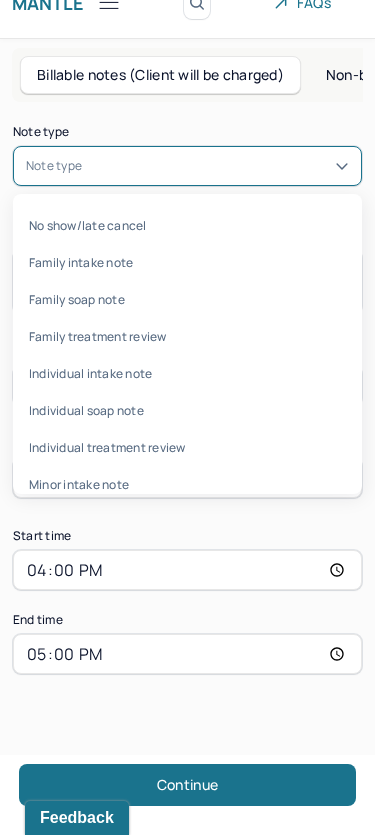 click at bounding box center [217, 166] 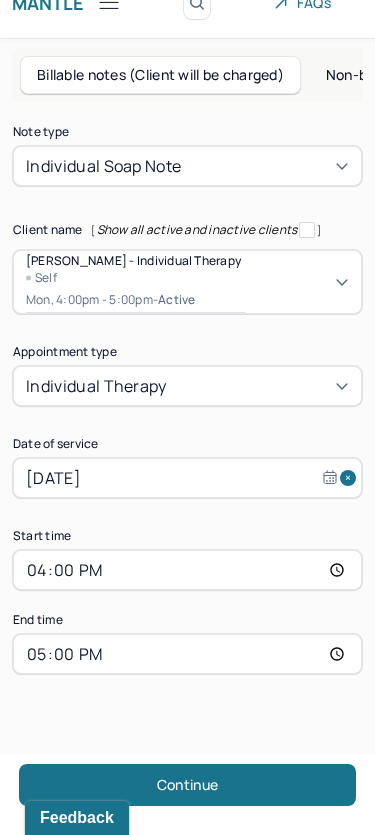 click on "17:00" at bounding box center [187, 654] 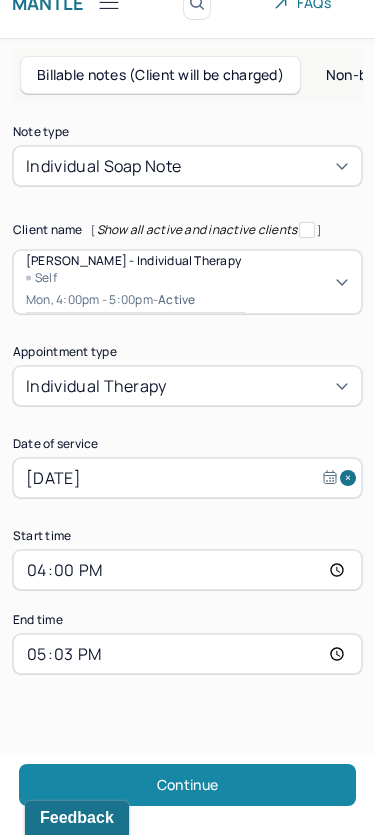 click on "Continue" at bounding box center [187, 785] 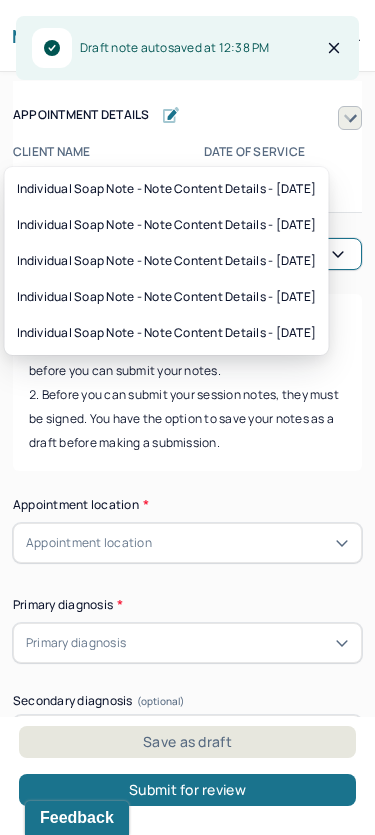 click on "Load previous session note" at bounding box center [242, 254] 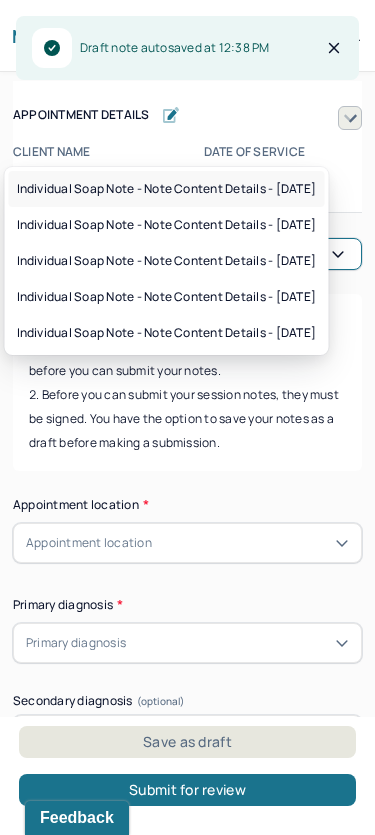 click on "Individual soap note   - Note content Details -   [DATE]" at bounding box center (167, 189) 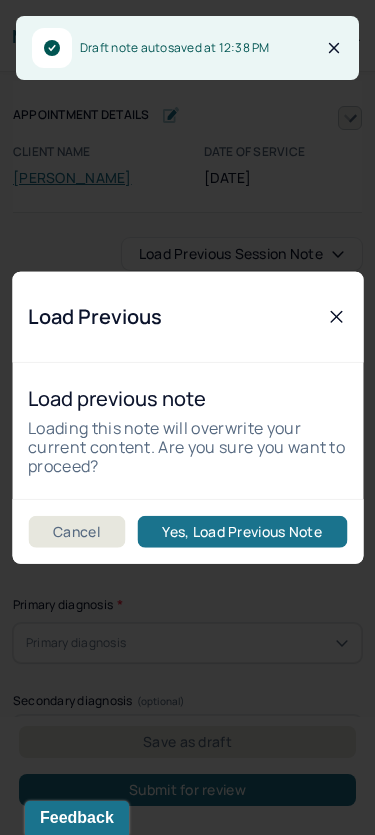 click on "Cancel     Yes, Load Previous Note" at bounding box center [187, 531] 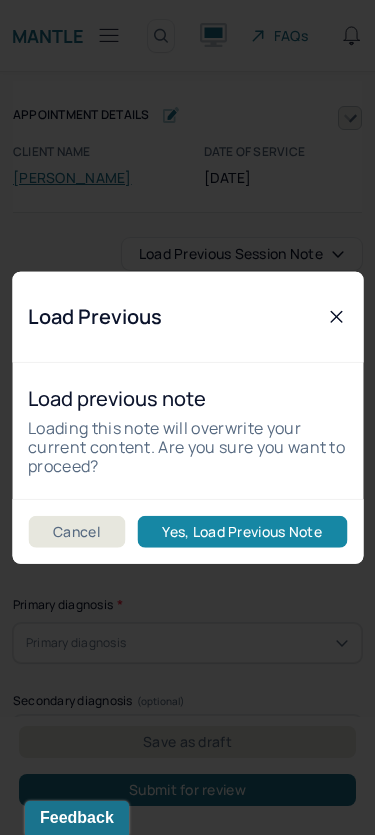 click on "Yes, Load Previous Note" at bounding box center [242, 532] 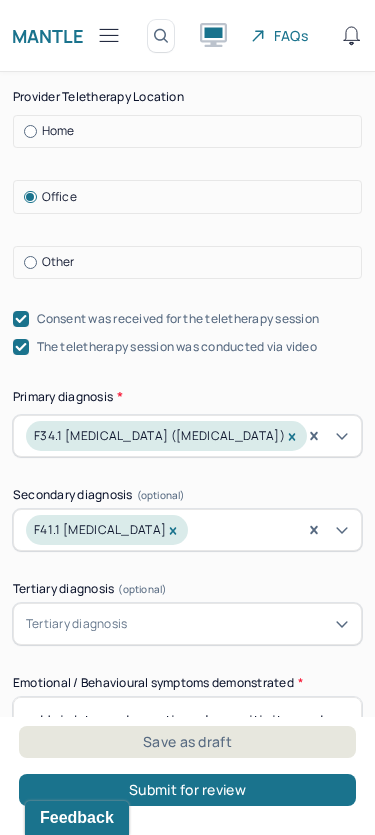 scroll, scrollTop: 889, scrollLeft: 0, axis: vertical 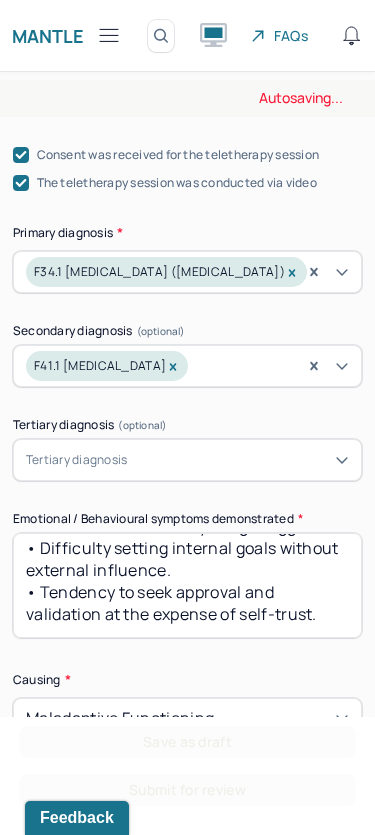 click on "• Heightened emotional sensitivity and frustration around body image triggers.
• Difficulty setting internal goals without external influence.
• Tendency to seek approval and validation at the expense of self-trust." at bounding box center [187, 585] 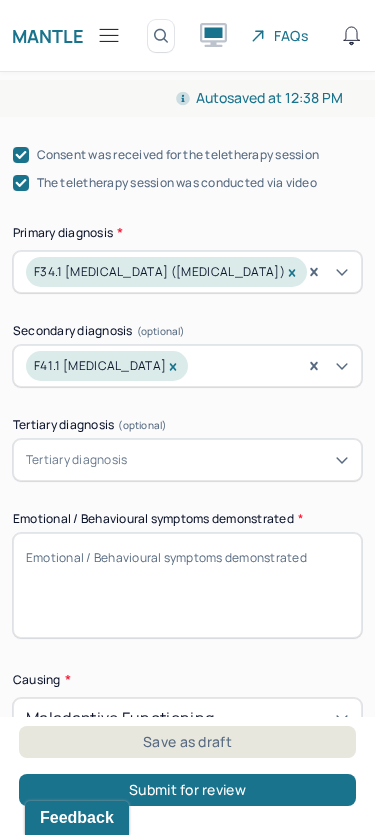 scroll, scrollTop: 0, scrollLeft: 0, axis: both 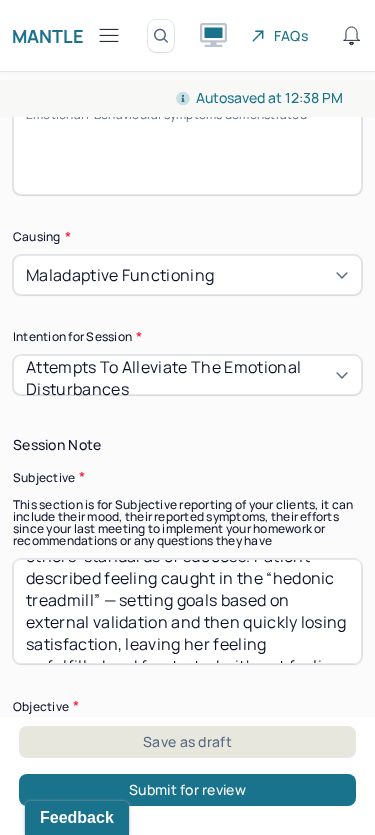 type 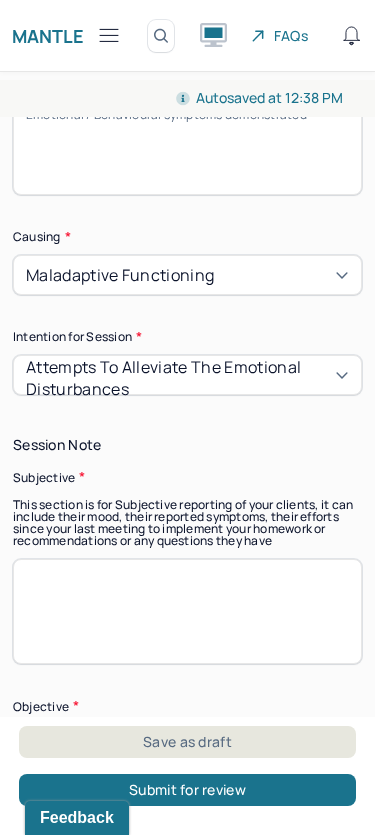 scroll, scrollTop: 0, scrollLeft: 0, axis: both 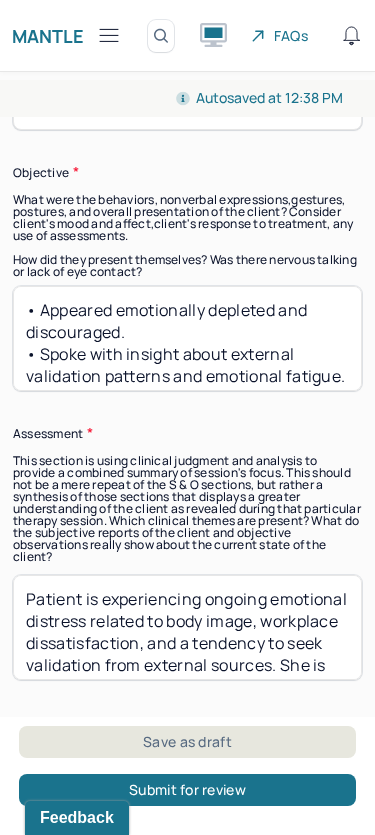 type 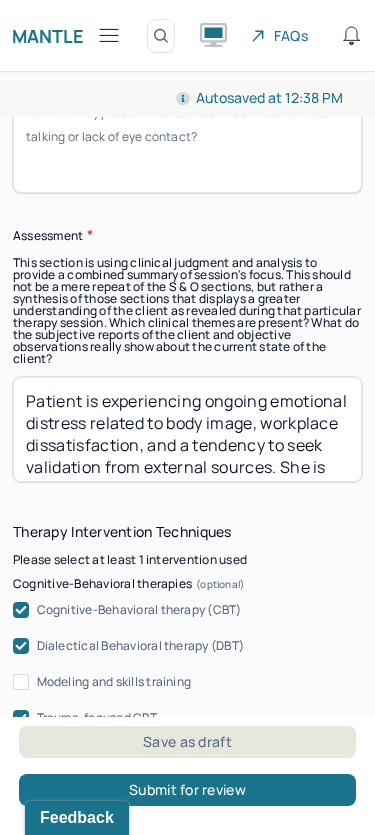 scroll, scrollTop: 2078, scrollLeft: 0, axis: vertical 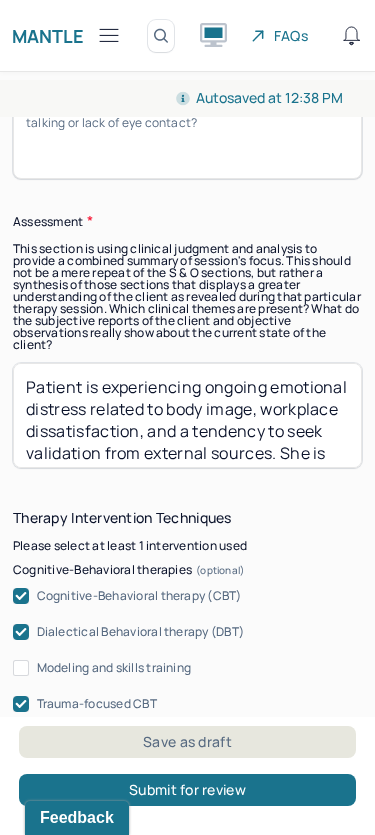 type 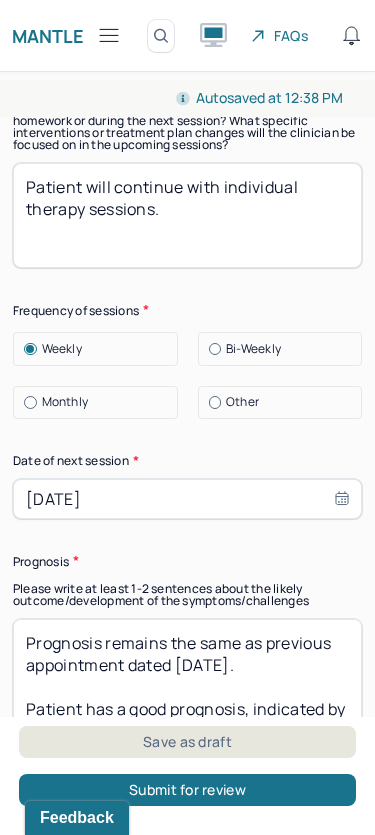 scroll, scrollTop: 3642, scrollLeft: 0, axis: vertical 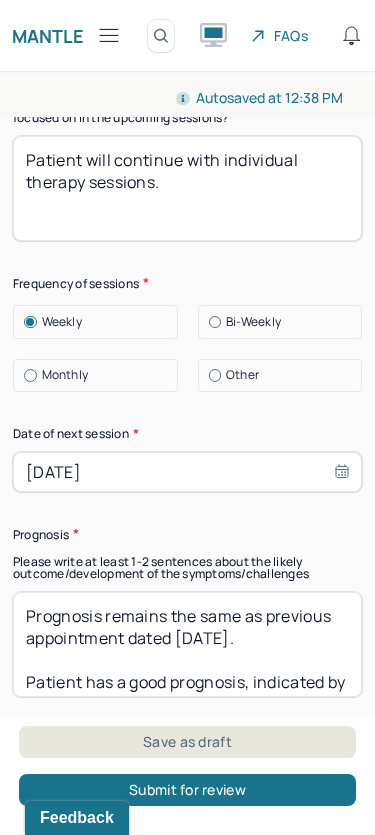type 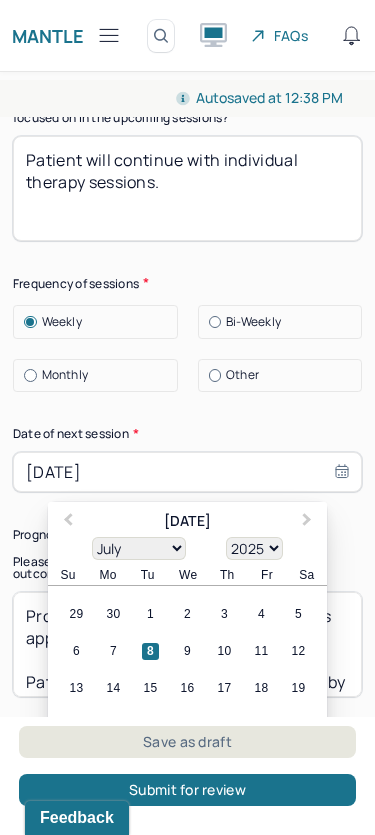 click on "[DATE]" at bounding box center (187, 472) 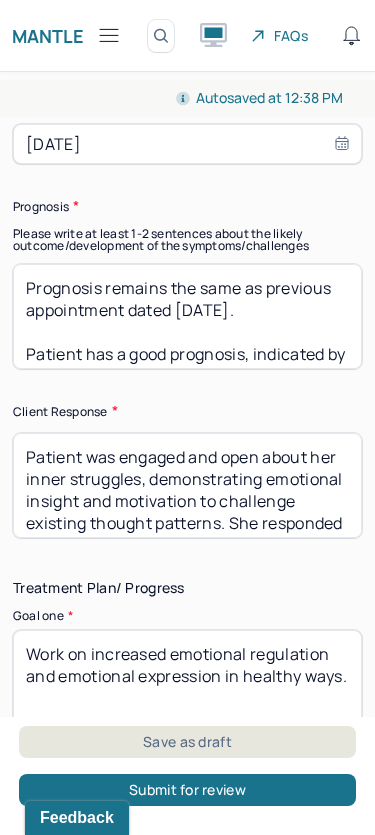 scroll, scrollTop: 3989, scrollLeft: 0, axis: vertical 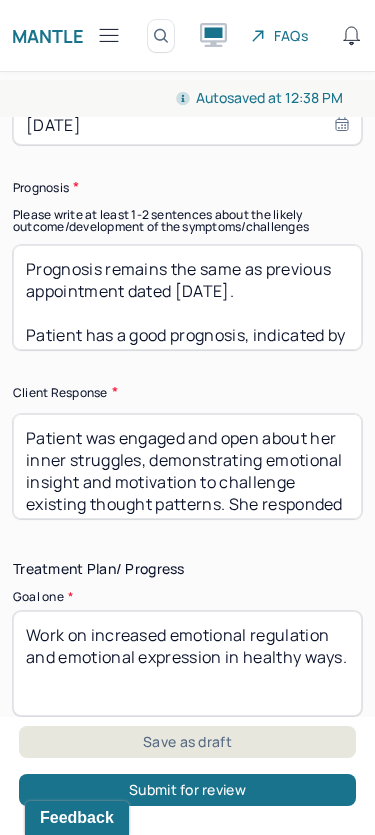 click on "Prognosis remains the same as previous appointment dated [DATE].
Patient has a good prognosis, indicated by their understanding of anxiety and depressive symptoms. Patient is likely to respond well to continued CBT sessions and more psycho education on anxiety and [MEDICAL_DATA] to better understand triggers and symptom management." at bounding box center [187, 297] 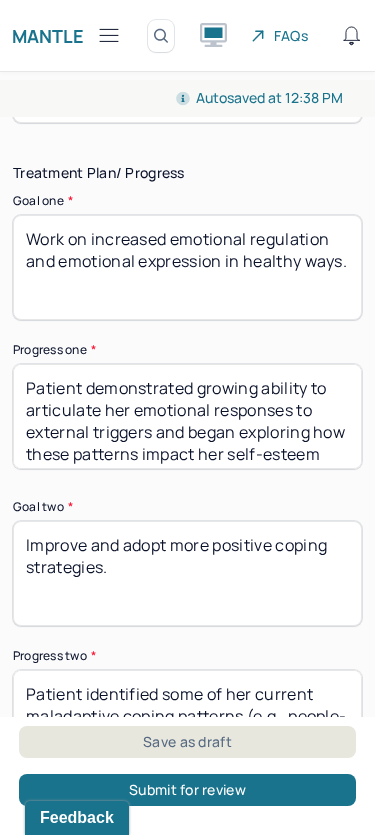 scroll, scrollTop: 4436, scrollLeft: 0, axis: vertical 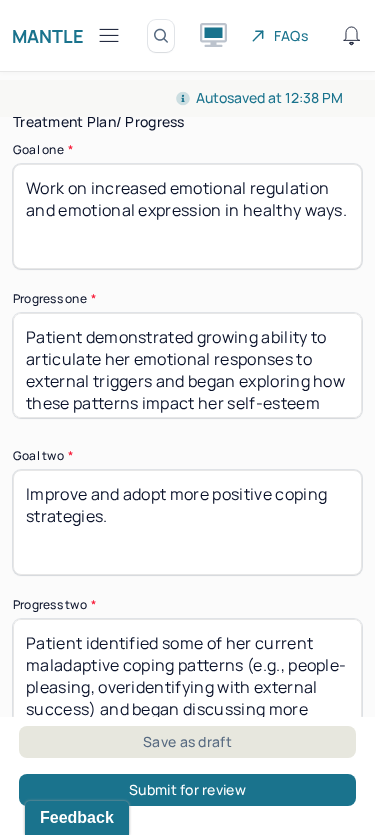 type 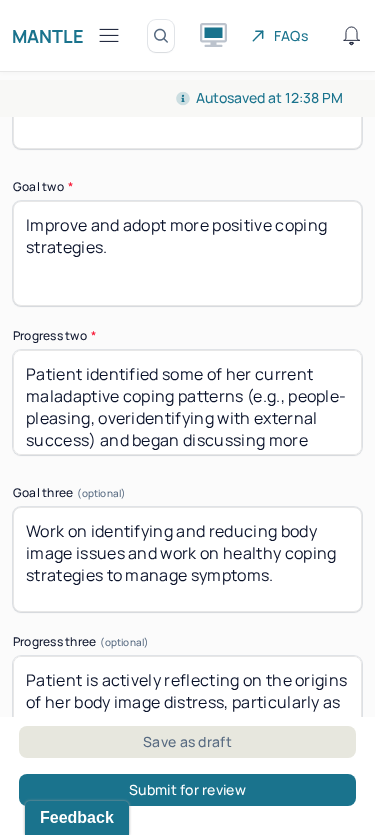 type 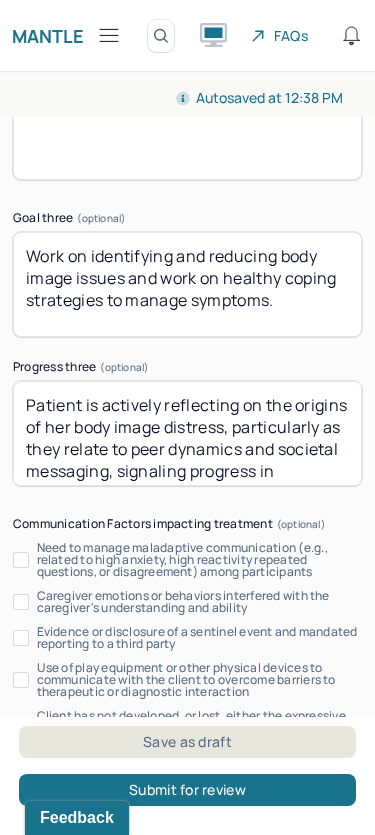 scroll, scrollTop: 5008, scrollLeft: 0, axis: vertical 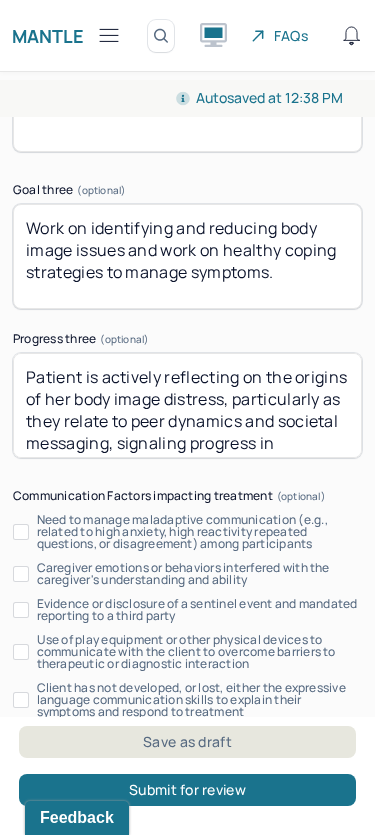 type 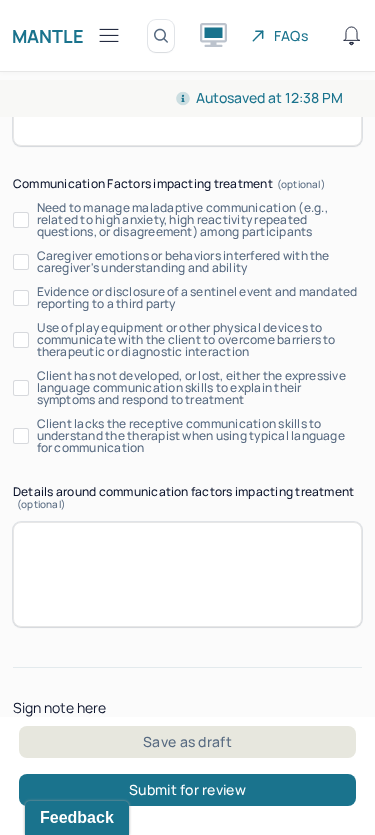 type 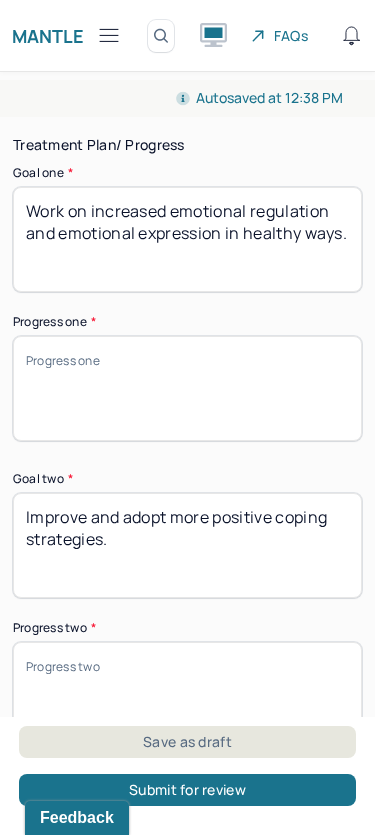 scroll, scrollTop: 4401, scrollLeft: 0, axis: vertical 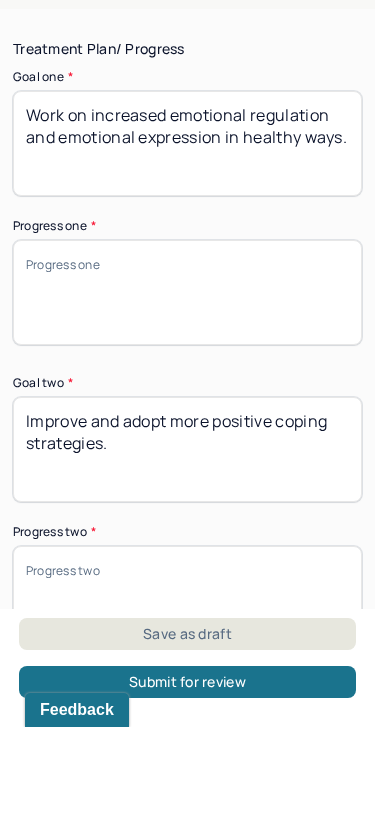 type on "SA" 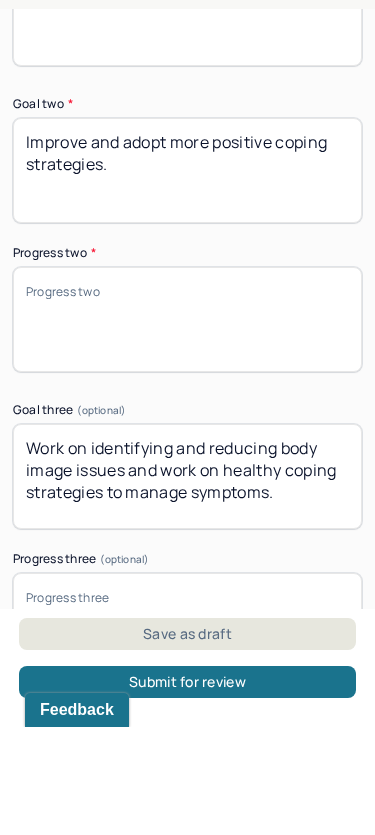 scroll, scrollTop: 4756, scrollLeft: 0, axis: vertical 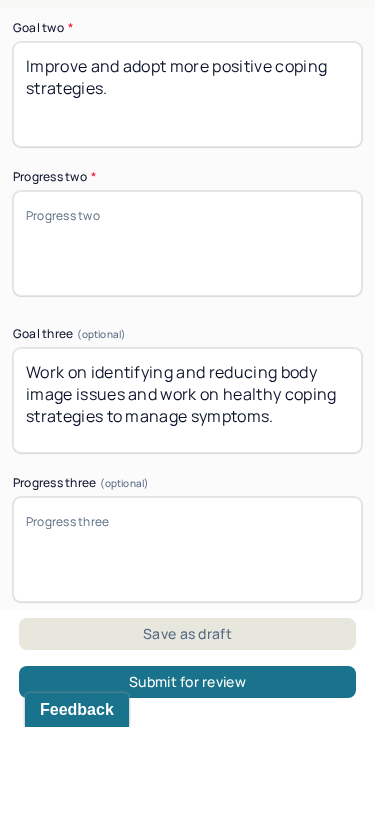 click on "Work on identifying and reducing body image issues and work on healthy coping strategies to manage symptoms." at bounding box center [187, 508] 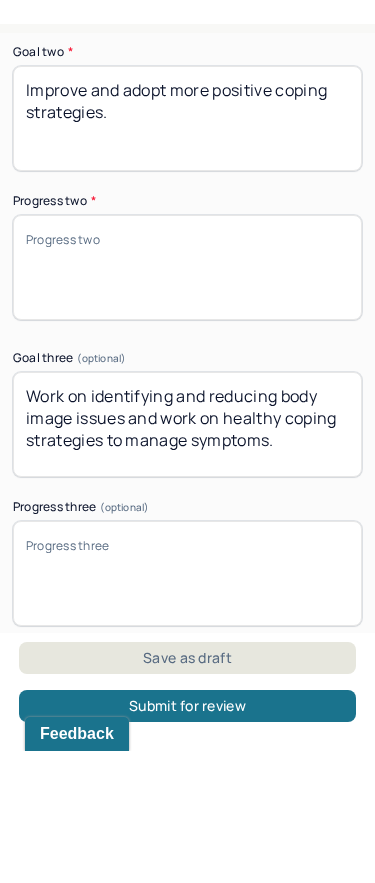 scroll, scrollTop: 108, scrollLeft: 0, axis: vertical 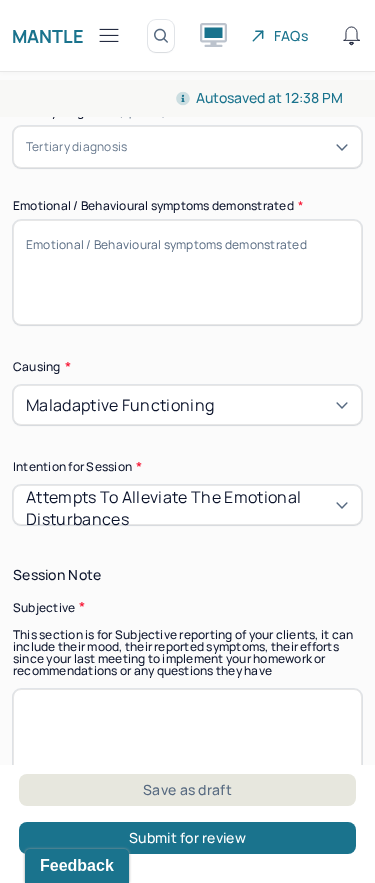 click on "Appointment location * Teletherapy Client Teletherapy Location Home Office Other Provider Teletherapy Location Home Office Other Consent was received for the teletherapy session The teletherapy session was conducted via video Primary diagnosis * F34.1 [MEDICAL_DATA] ([MEDICAL_DATA]) Secondary diagnosis (optional) F41.1 [MEDICAL_DATA] Tertiary diagnosis (optional) Tertiary diagnosis Emotional / Behavioural symptoms demonstrated * Causing * Maladaptive Functioning Intention for Session * Attempts to alleviate the emotional disturbances" at bounding box center [187, -91] 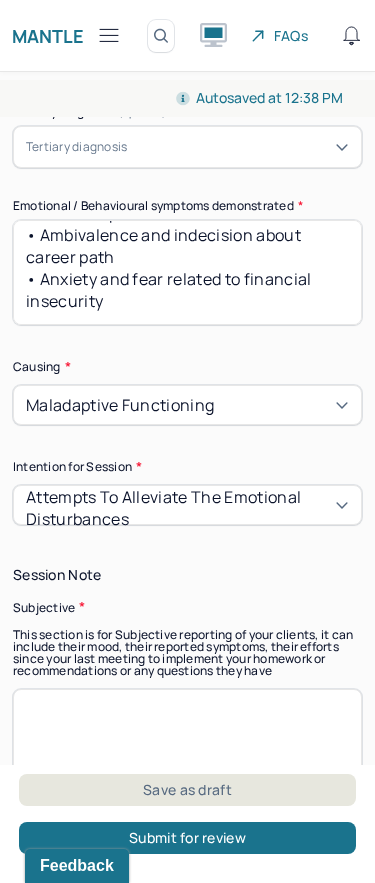 scroll, scrollTop: 58, scrollLeft: 0, axis: vertical 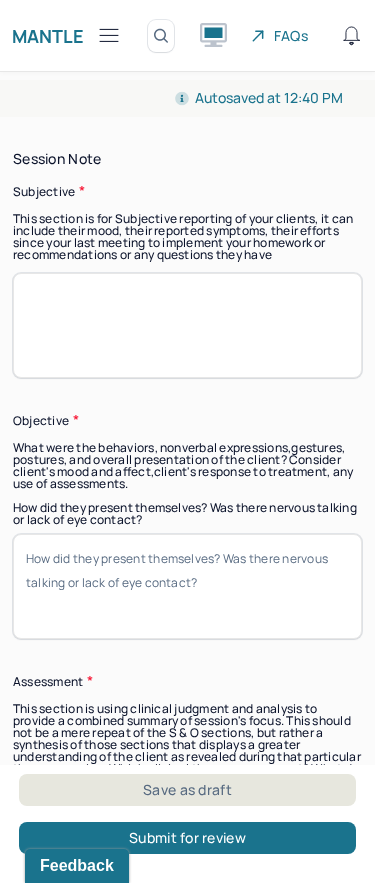 type on "• Frustration and grief regarding family relationships
• Ambivalence and indecision about career path
• Anxiety and fear related to financial insecurity" 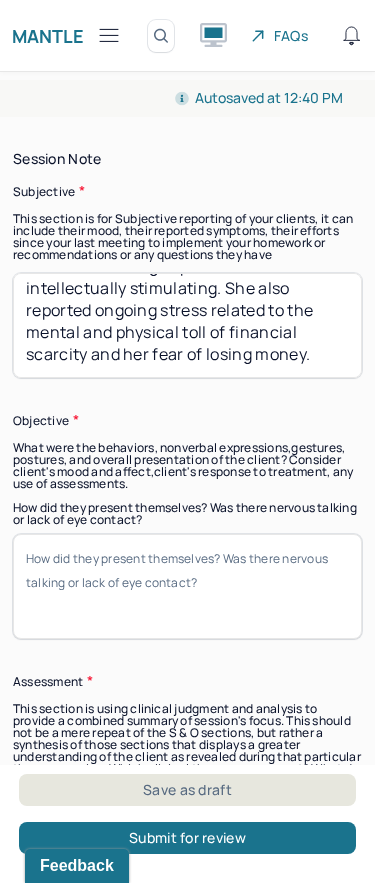 scroll, scrollTop: 289, scrollLeft: 0, axis: vertical 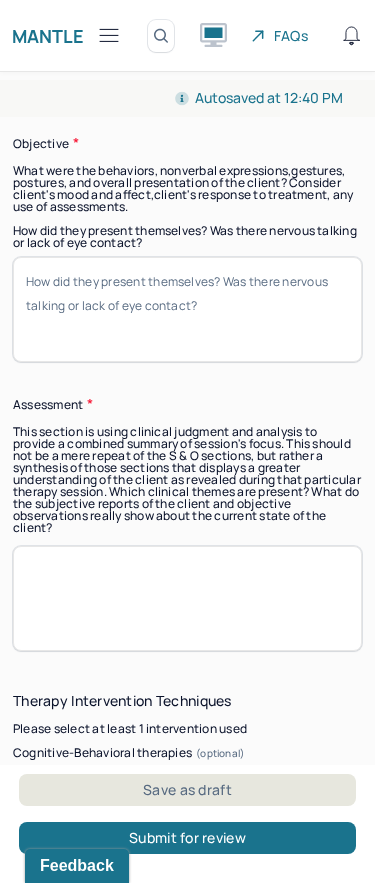 type on "Patient expressed intense frustration with her mother, particularly regarding her mother’s inability to respect the boundaries set between the patient and her father. She is grieving the shift in their relationship, noting how distant and strained it has become. Patient also noted feelings of hypocrisy, as she recognizes similar avoidant tendencies in herself that she criticizes in her mother. Patient feels conflicted about wanting to leave her job while also finding aspects of it intellectually stimulating. She also reported ongoing stress related to the mental and physical toll of financial scarcity and her fear of losing money." 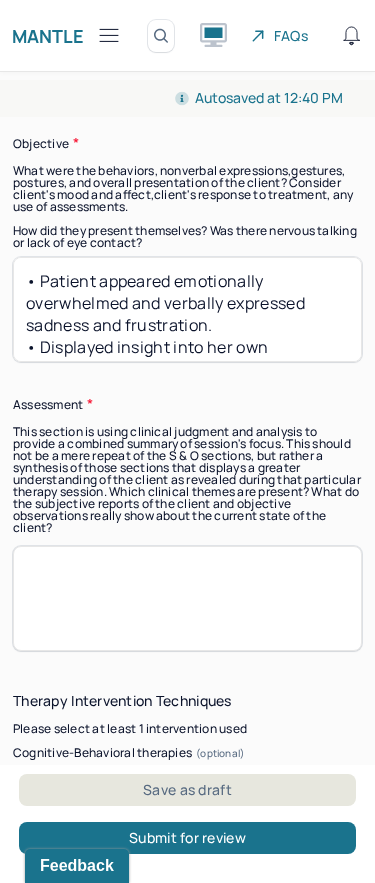 scroll, scrollTop: 0, scrollLeft: 0, axis: both 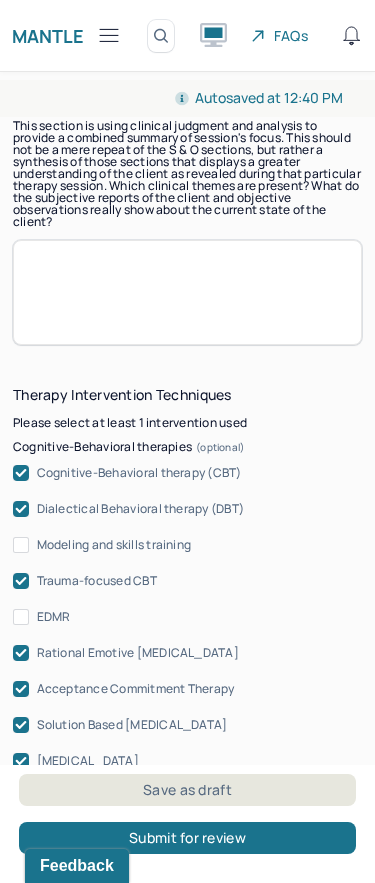 type on "• Patient appeared emotionally overwhelmed and verbally expressed sadness and frustration.
• Displayed insight into her own behavioral patterns while discussing family dynamics.
• Demonstrated cognitive dissonance around work and financial decisions." 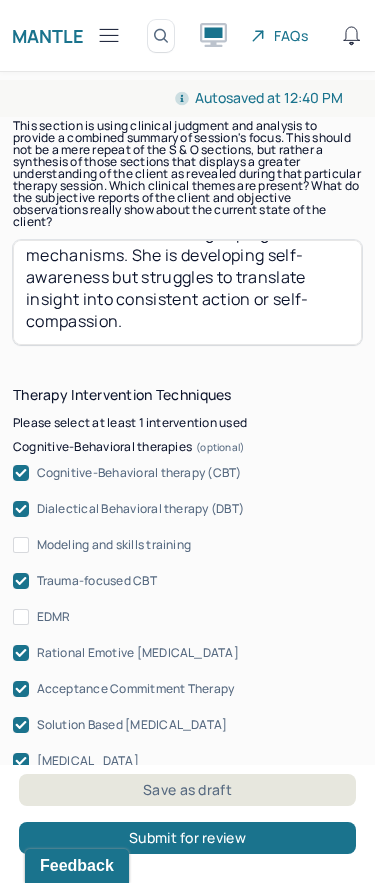 scroll, scrollTop: 196, scrollLeft: 0, axis: vertical 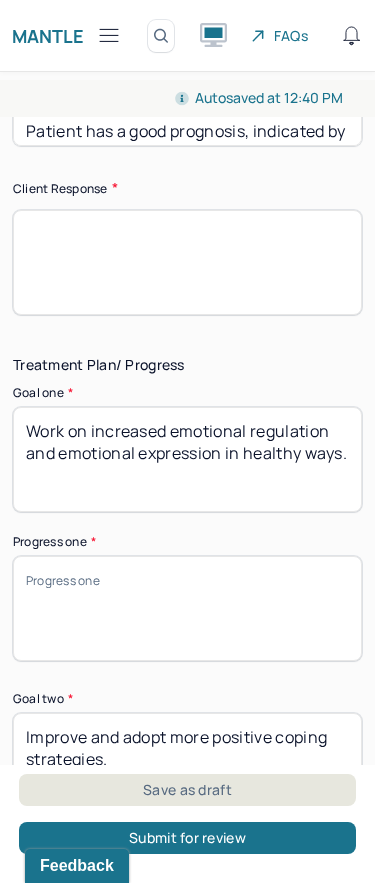 type on "Patient is navigating multiple stressors at once, including unresolved grief around family relationships, ambivalence around career choices, and anxiety tied to financial scarcity. Her emotional responses indicate a need for continued work on emotional regulation, identifying core beliefs, and shifting coping mechanisms. She is developing self-awareness but struggles to translate insight into consistent action or self-compassion." 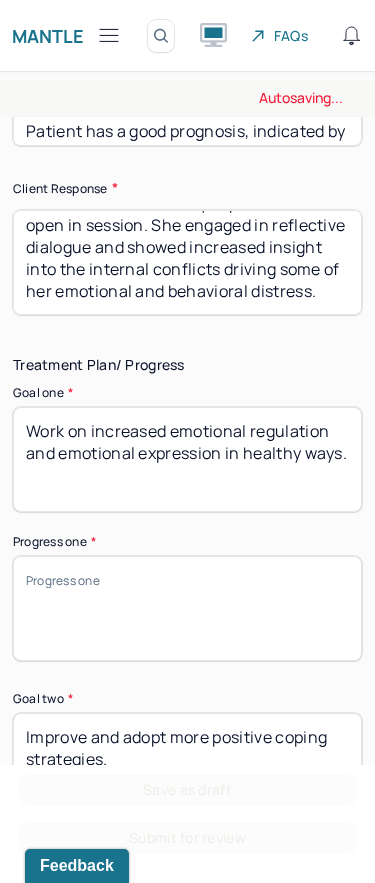 scroll, scrollTop: 35, scrollLeft: 0, axis: vertical 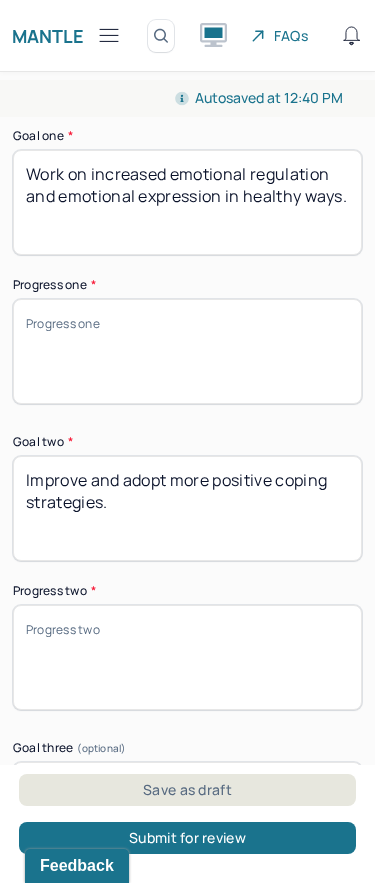 type on "Patient was emotionally expressive and open in session. She engaged in reflective dialogue and showed increased insight into the internal conflicts driving some of her emotional and behavioral distress." 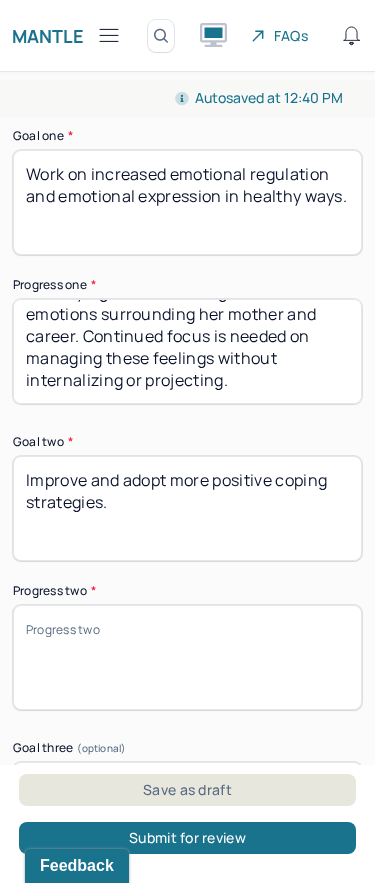 scroll, scrollTop: 58, scrollLeft: 0, axis: vertical 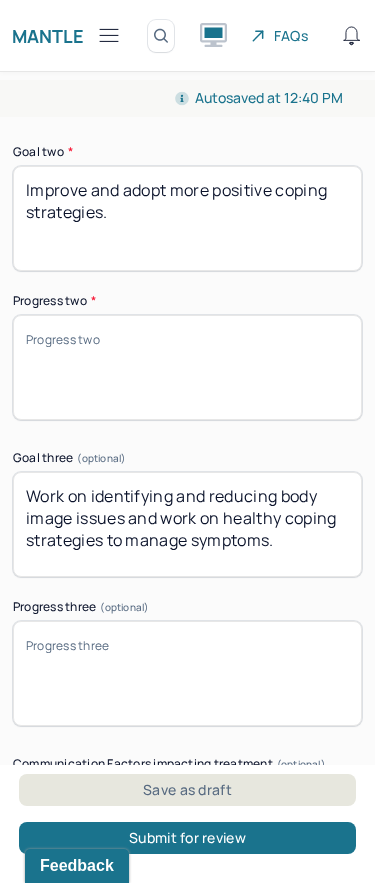 type on "Patient made meaningful progress in identifying and verbalizing difficult emotions surrounding her mother and career. Continued focus is needed on managing these feelings without internalizing or projecting." 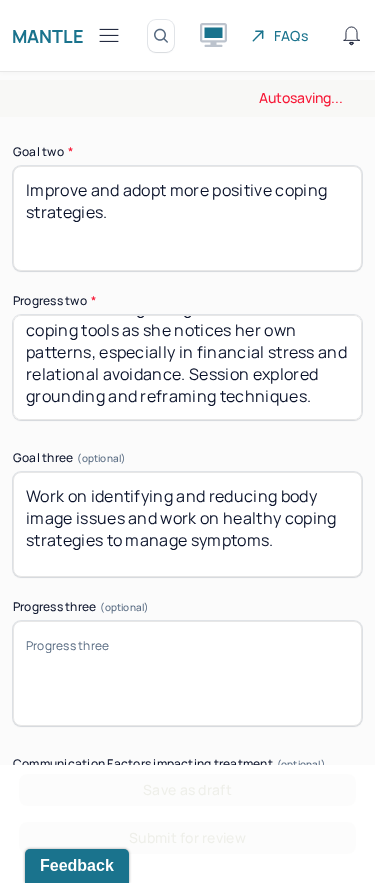 scroll, scrollTop: 35, scrollLeft: 0, axis: vertical 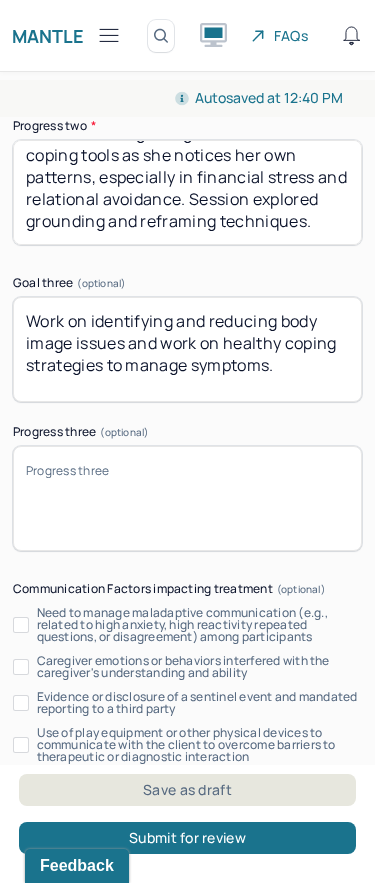 type on "Patient is recognizing the need for new coping tools as she notices her own patterns, especially in financial stress and relational avoidance. Session explored grounding and reframing techniques." 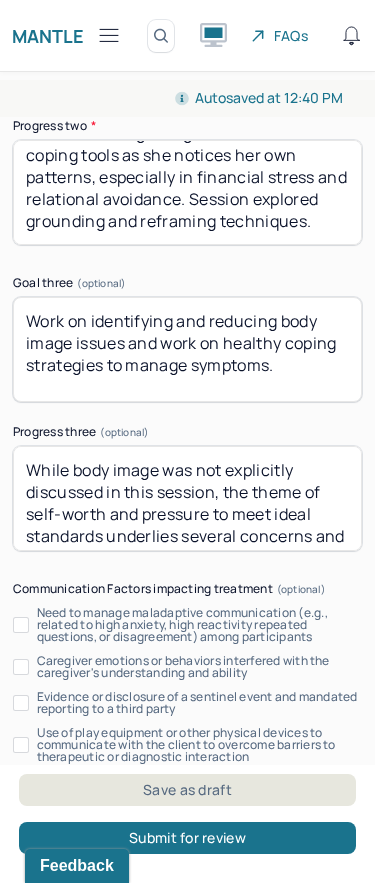 scroll, scrollTop: 0, scrollLeft: 0, axis: both 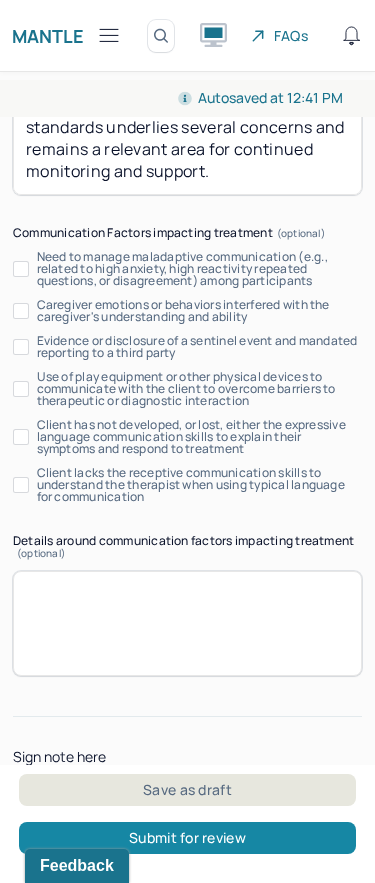type on "While body image was not explicitly discussed in this session, the theme of self-worth and pressure to meet ideal standards underlies several concerns and remains a relevant area for continued monitoring and support." 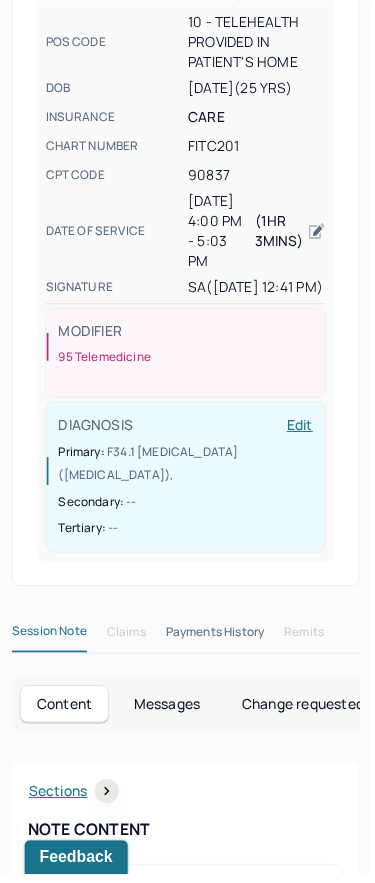 scroll, scrollTop: 0, scrollLeft: 0, axis: both 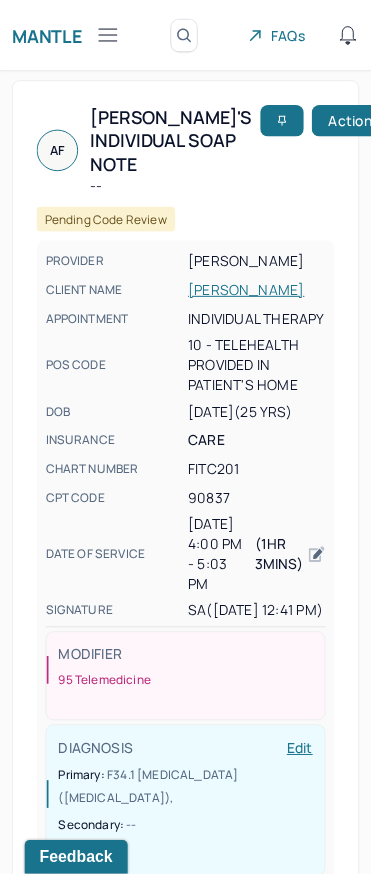 click 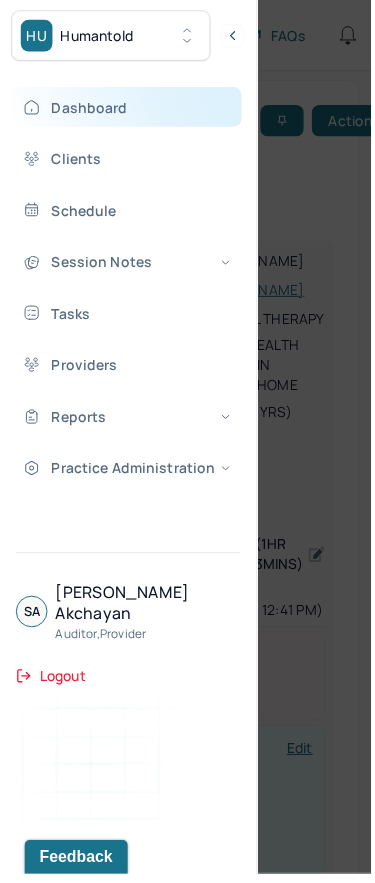 click on "Dashboard" at bounding box center [128, 108] 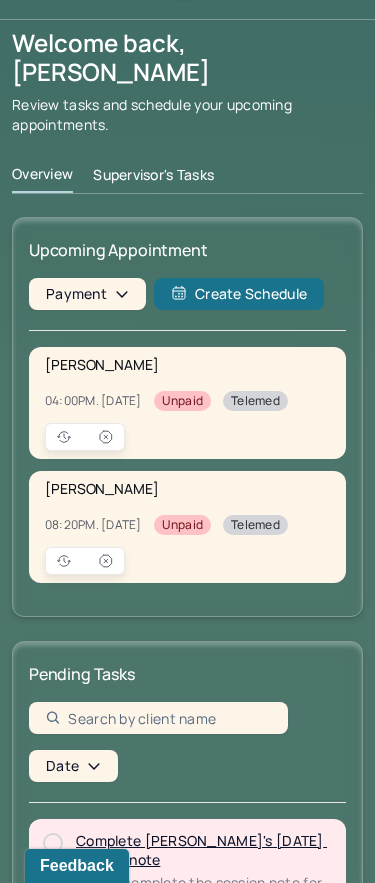 scroll, scrollTop: 49, scrollLeft: 0, axis: vertical 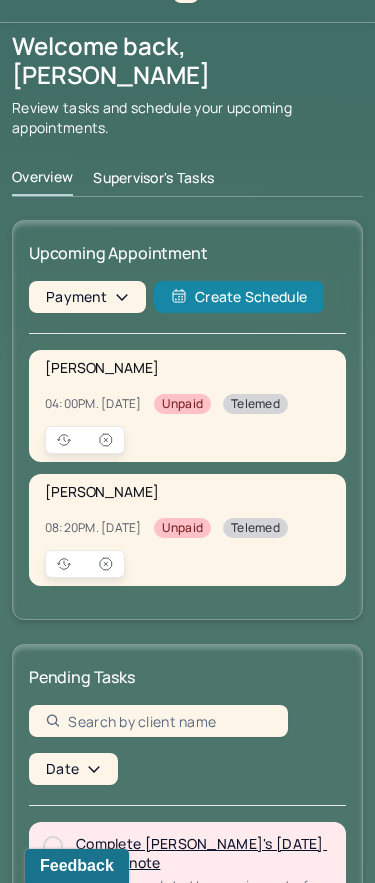 click on "Create Schedule" at bounding box center [239, 297] 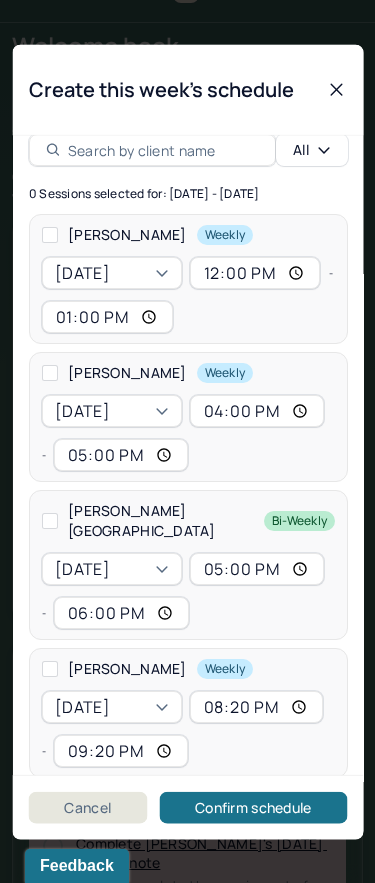 scroll, scrollTop: 24, scrollLeft: 0, axis: vertical 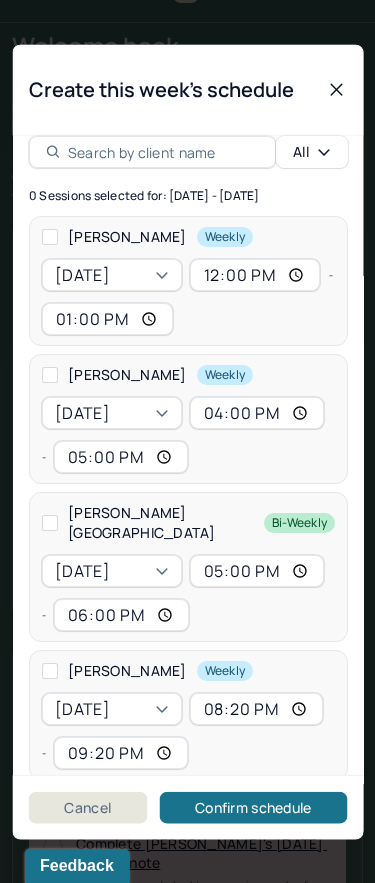 click at bounding box center (49, 236) 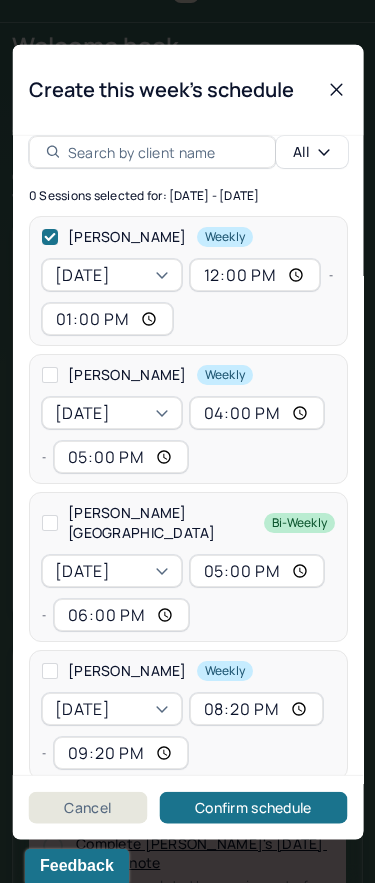 checkbox on "true" 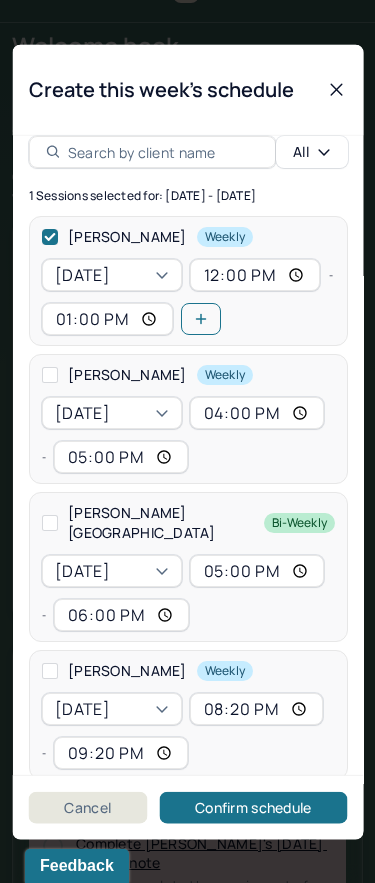click on "[DATE]" at bounding box center (111, 274) 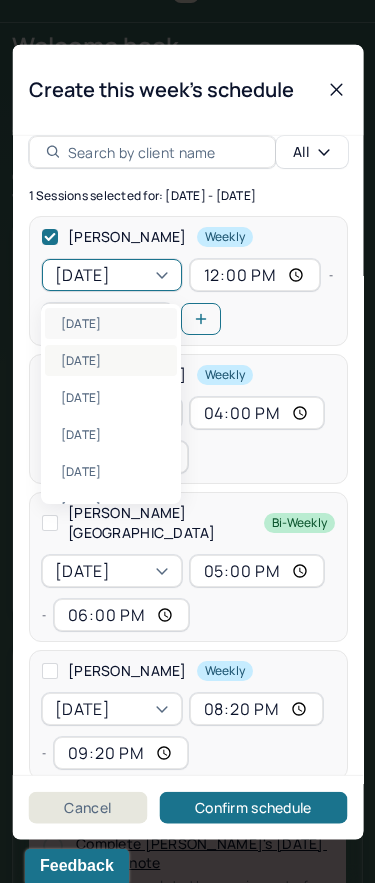 click on "[DATE]" at bounding box center (111, 360) 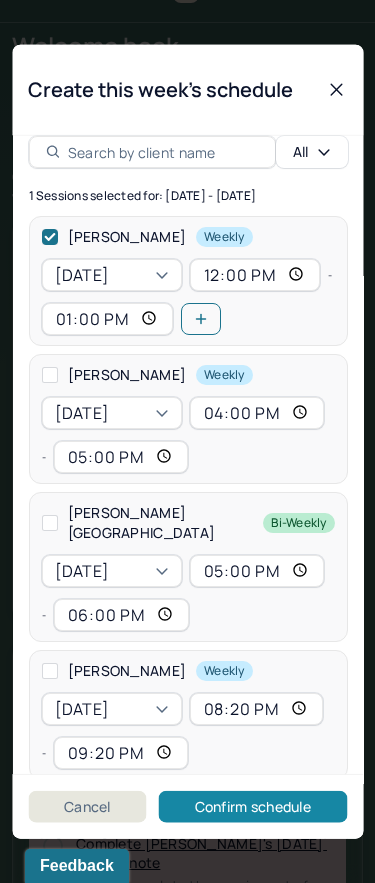 click on "Confirm schedule" at bounding box center [253, 807] 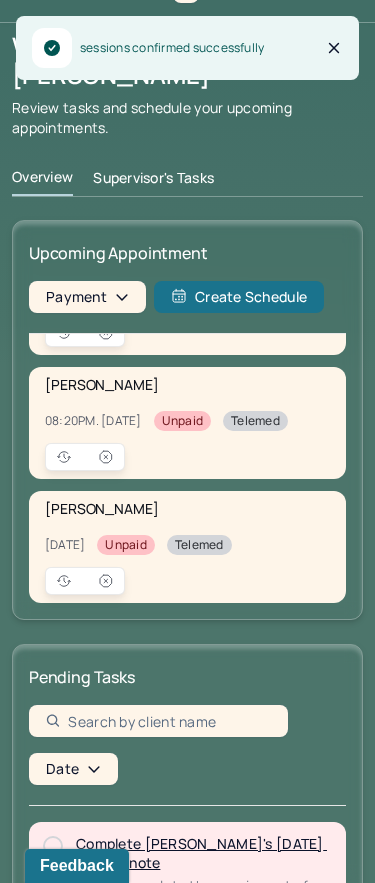 scroll, scrollTop: 107, scrollLeft: 0, axis: vertical 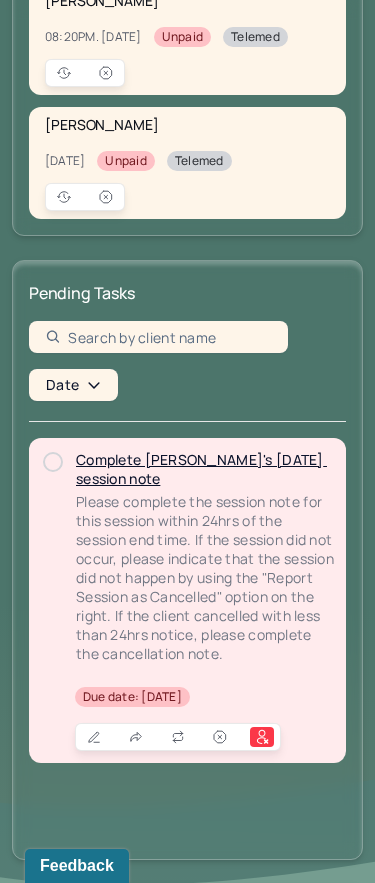 drag, startPoint x: 206, startPoint y: 434, endPoint x: 206, endPoint y: 867, distance: 433 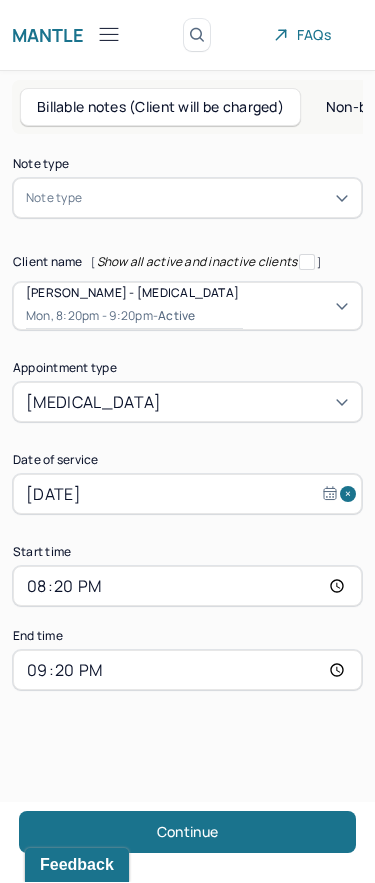 click at bounding box center [217, 199] 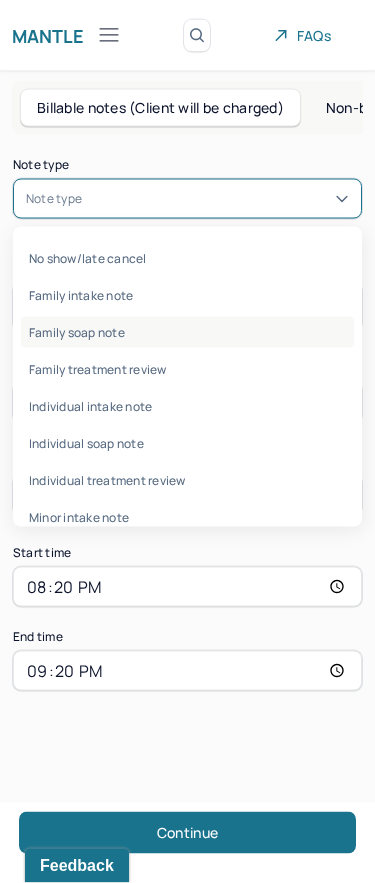 click on "Family soap note" at bounding box center (187, 332) 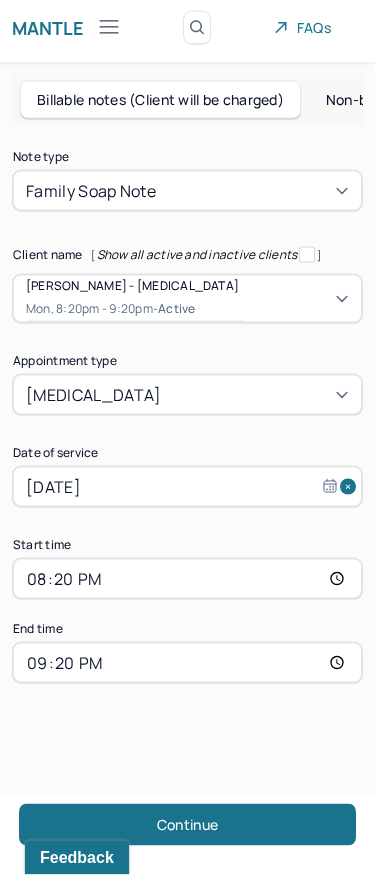 scroll, scrollTop: 37, scrollLeft: 0, axis: vertical 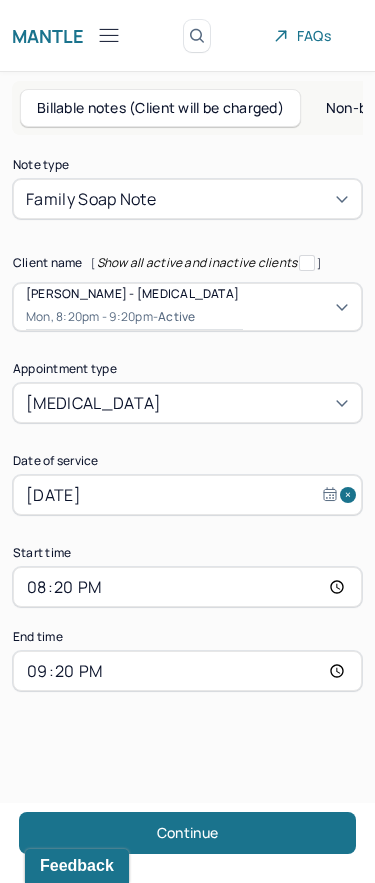 click on "20:20" at bounding box center (187, 587) 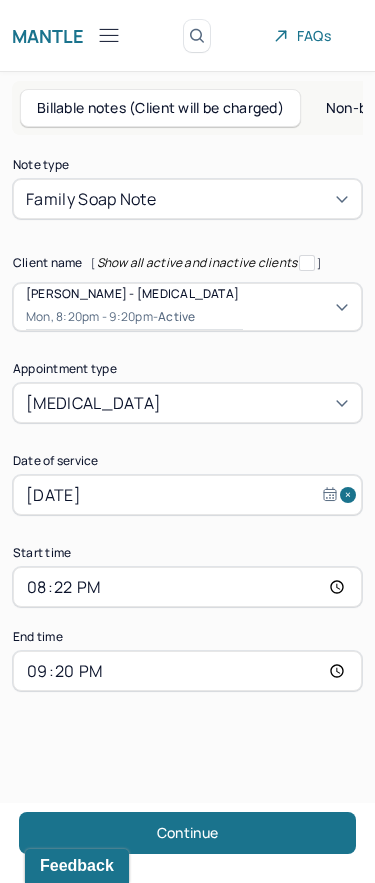 click on "21:20" at bounding box center [187, 671] 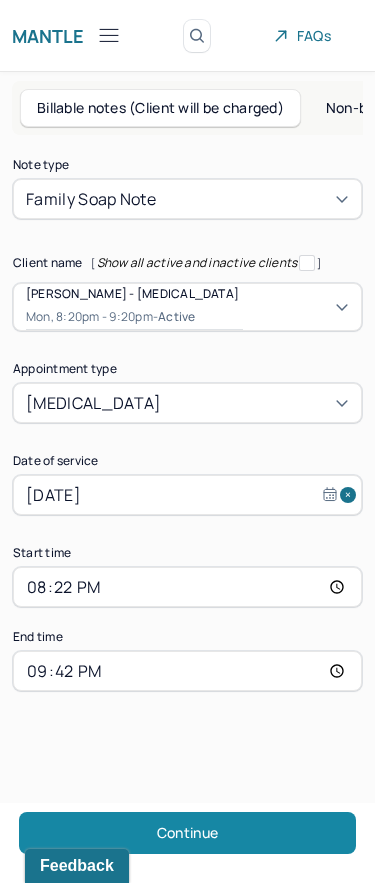 click on "Continue" at bounding box center (187, 833) 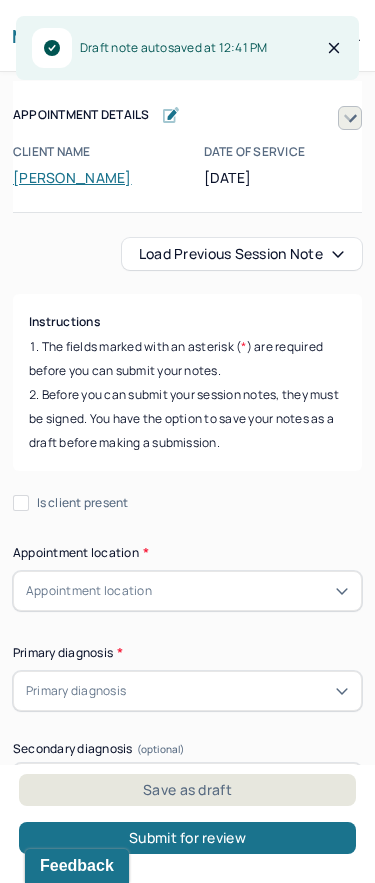 click on "Load previous session note" at bounding box center (242, 254) 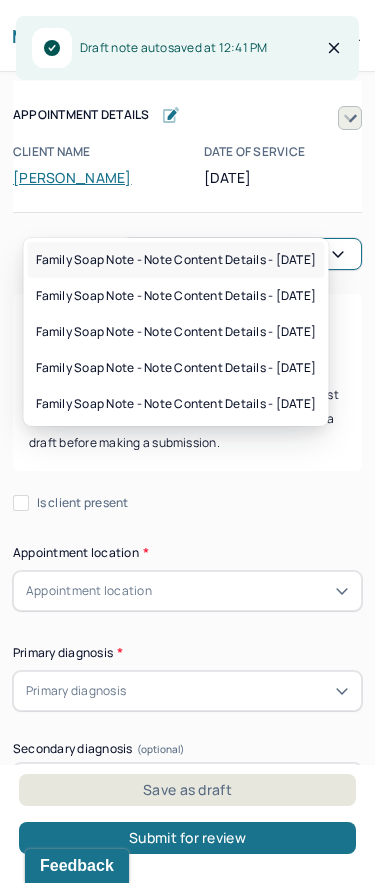 click on "Family soap note   - Note content Details -   [DATE]" at bounding box center (176, 260) 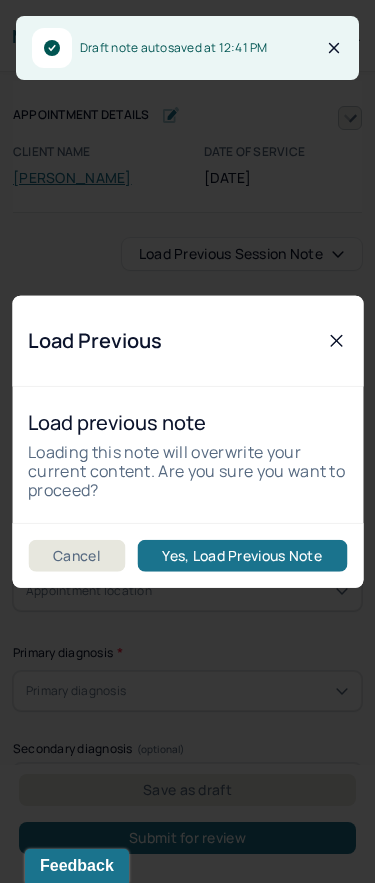 click on "Yes, Load Previous Note" at bounding box center [242, 556] 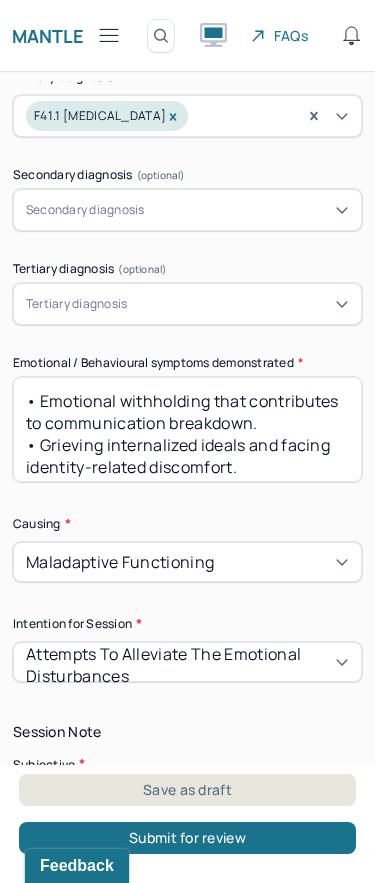 scroll, scrollTop: 1097, scrollLeft: 0, axis: vertical 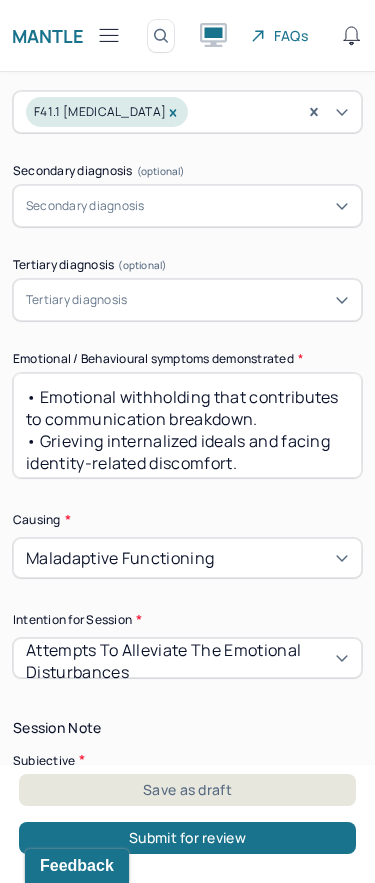click on "• Emotional withholding that contributes to communication breakdown.
• Grieving internalized ideals and facing identity-related discomfort.
• Struggles with vulnerability and emotional attunement in moments of tension." at bounding box center (187, 425) 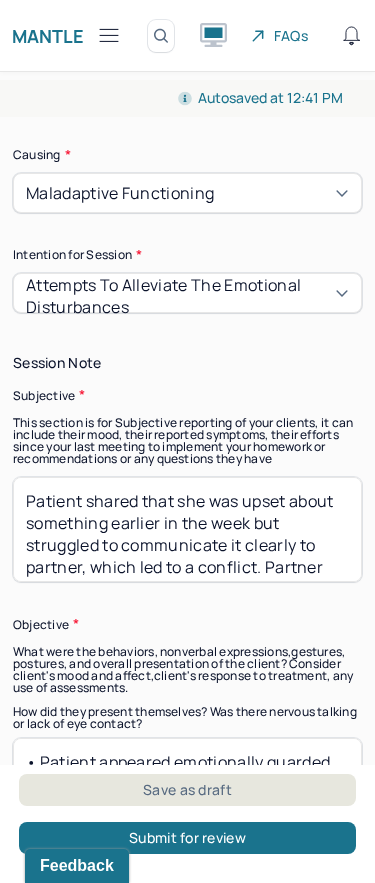 scroll, scrollTop: 1552, scrollLeft: 0, axis: vertical 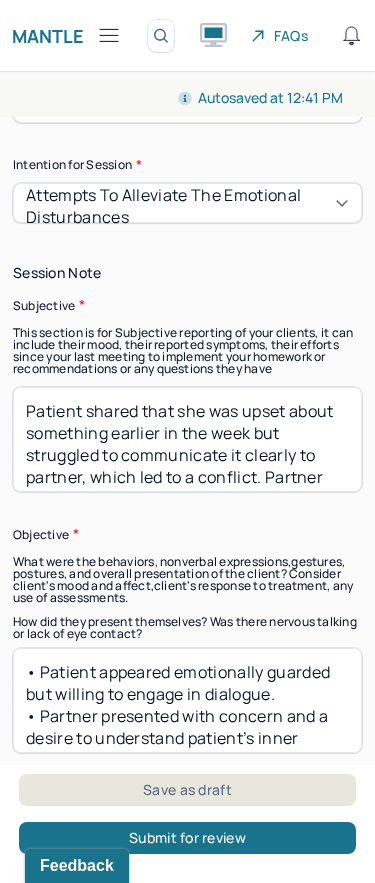 type 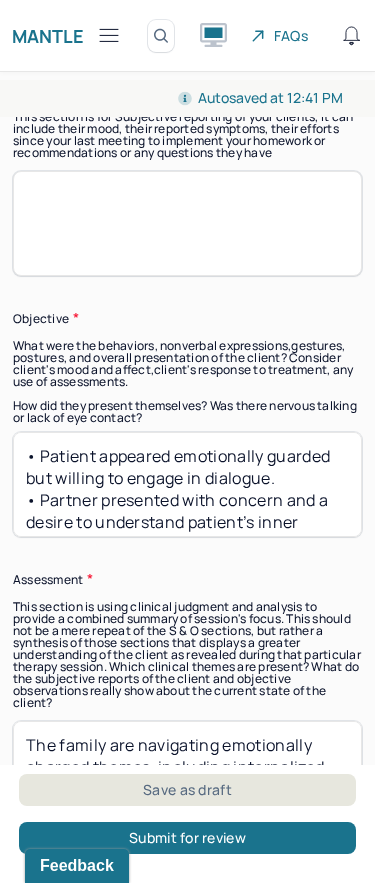 scroll, scrollTop: 1781, scrollLeft: 0, axis: vertical 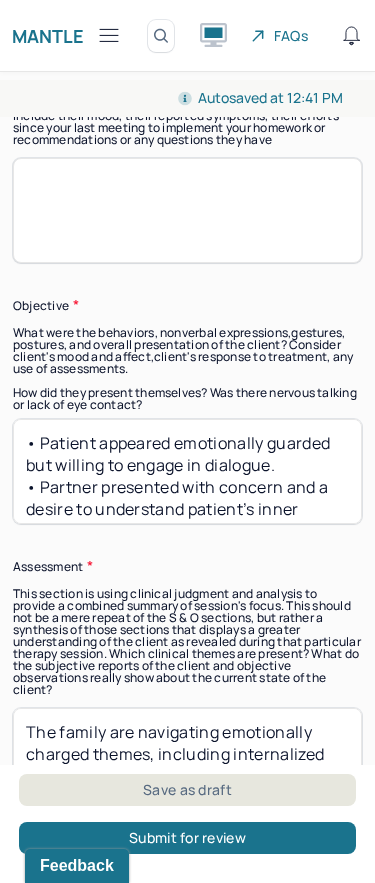 type 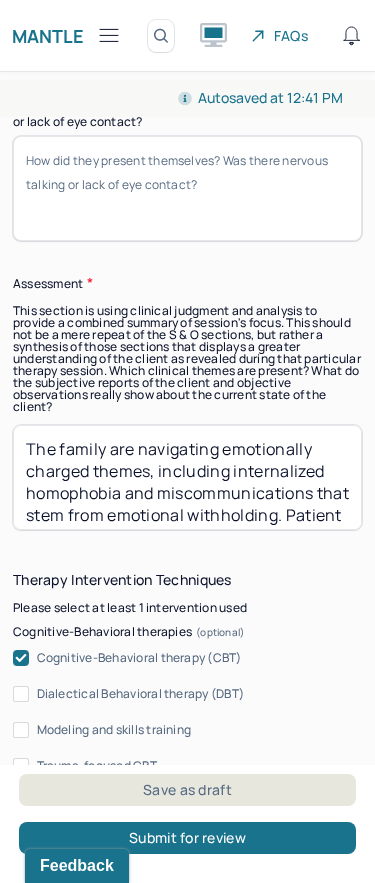 scroll, scrollTop: 2083, scrollLeft: 0, axis: vertical 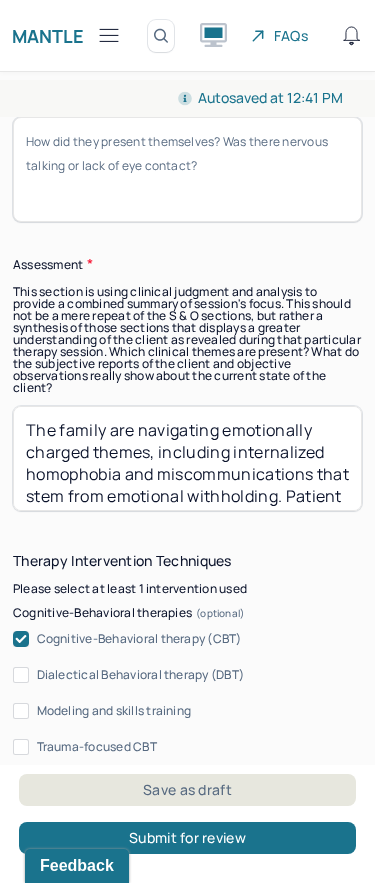 type 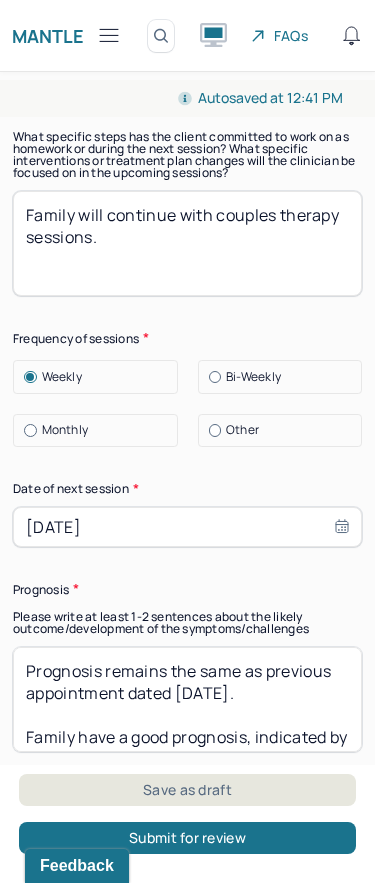 scroll, scrollTop: 3638, scrollLeft: 0, axis: vertical 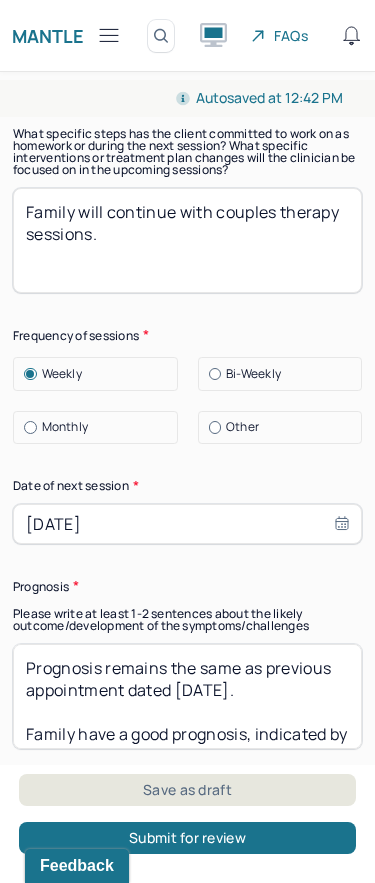 type 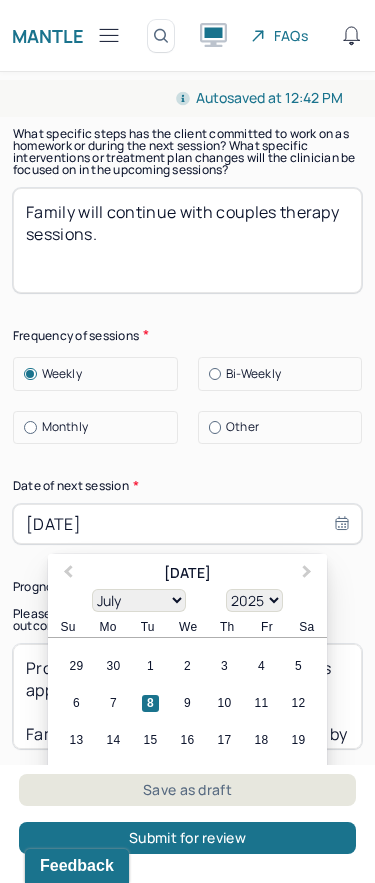 click on "14" at bounding box center [113, 740] 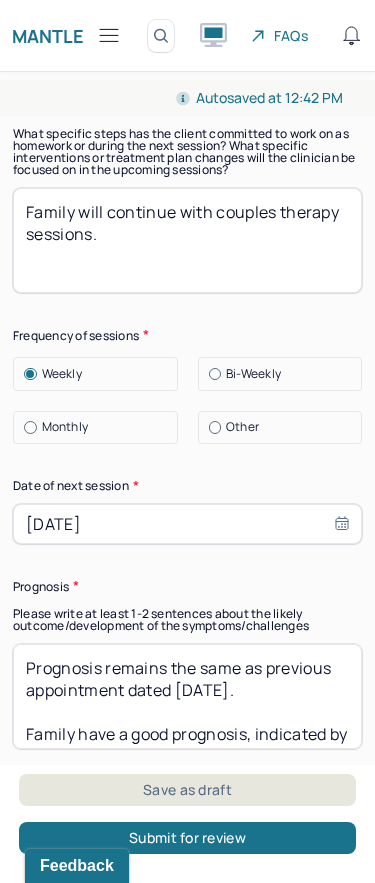 scroll, scrollTop: 3768, scrollLeft: 0, axis: vertical 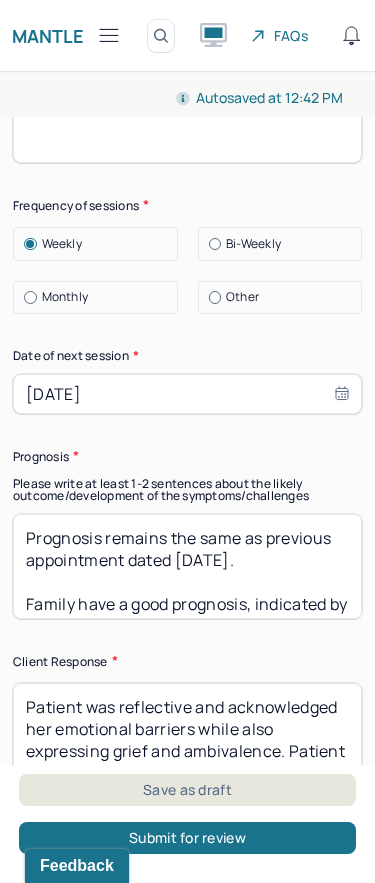click on "Prognosis remains the same as previous appointment dated [DATE].
Family have a good prognosis, indicated by their understanding of anxiety and depressive symptoms. Family are likely to respond well to continued CBT sessions and more psycho education on anxiety and [MEDICAL_DATA] to better understand triggers and symptom management." at bounding box center (187, 566) 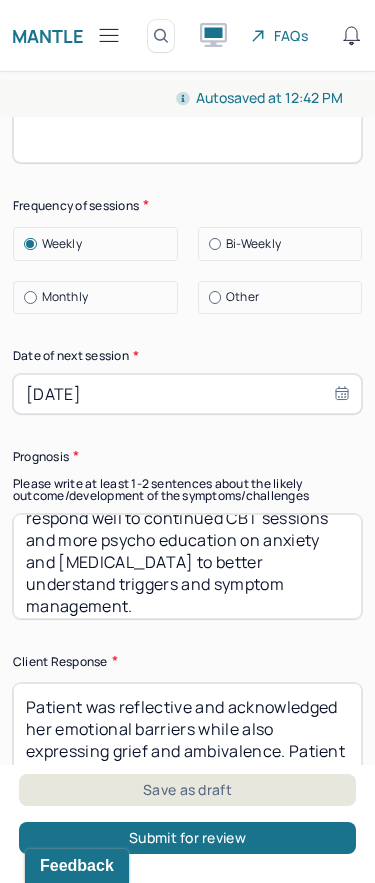 scroll, scrollTop: 150, scrollLeft: 0, axis: vertical 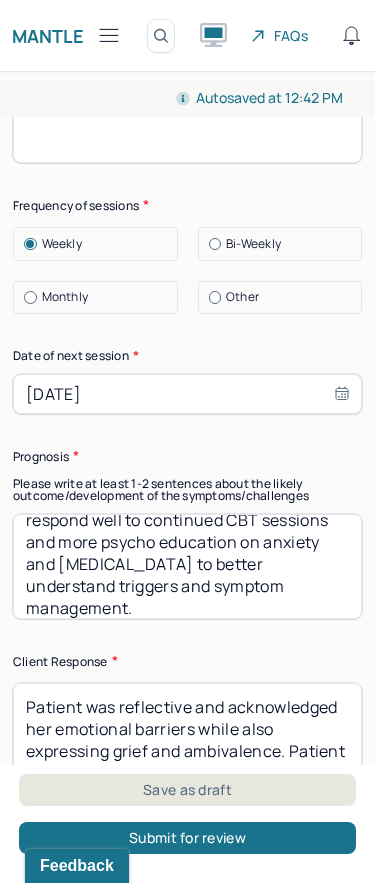 type on "Prognosis remains the same as previous appointment dated [DATE].
Family have a good prognosis, indicated by their understanding of anxiety and depressive symptoms. Family are likely to respond well to continued CBT sessions and more psycho education on anxiety and [MEDICAL_DATA] to better understand triggers and symptom management." 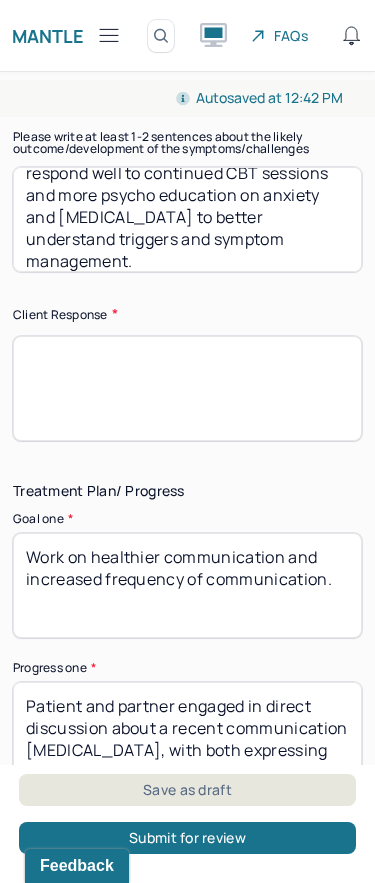 scroll, scrollTop: 4217, scrollLeft: 0, axis: vertical 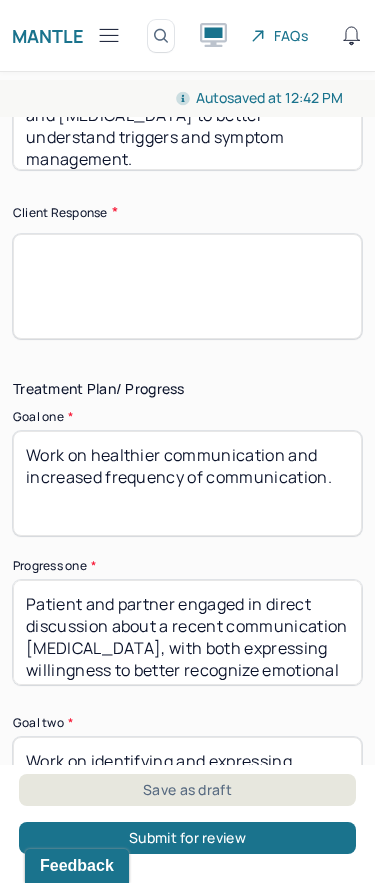 type 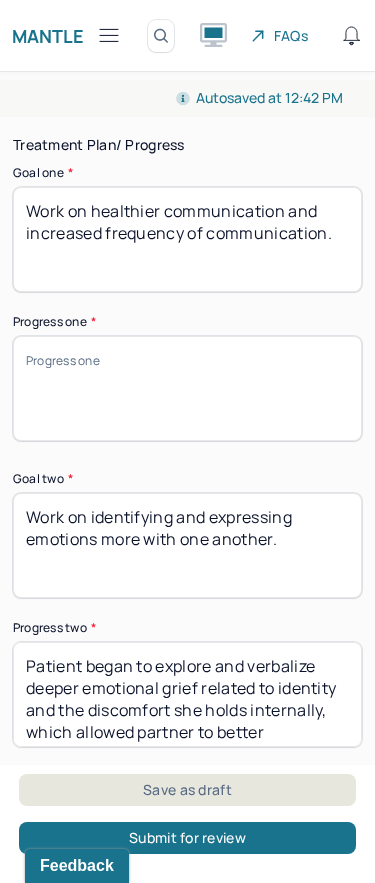 scroll, scrollTop: 4466, scrollLeft: 0, axis: vertical 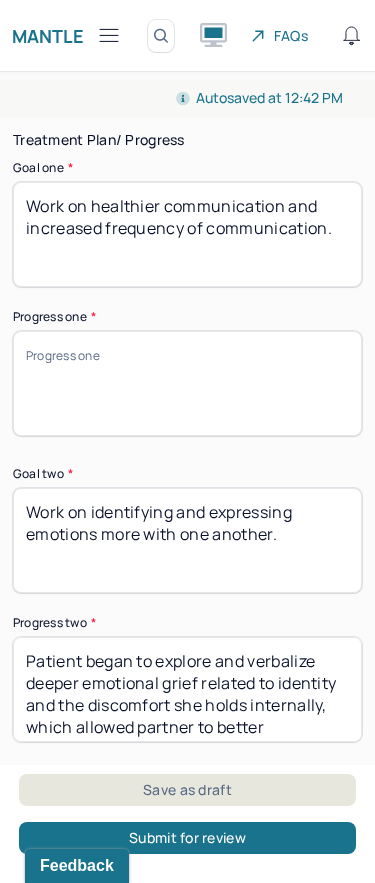 type 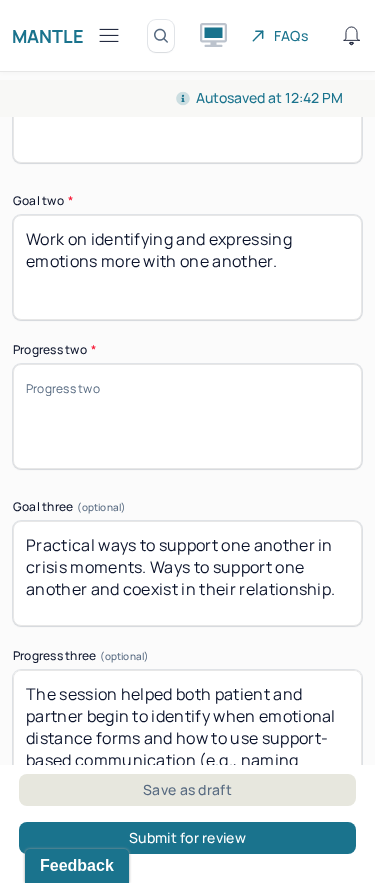 scroll, scrollTop: 4821, scrollLeft: 0, axis: vertical 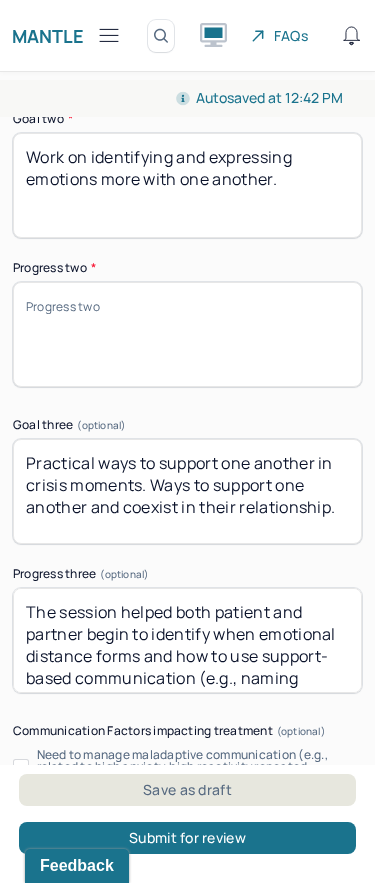 type 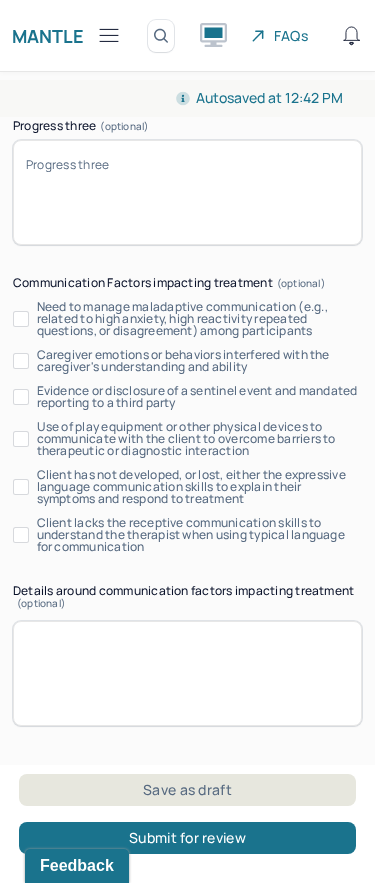 scroll, scrollTop: 5268, scrollLeft: 0, axis: vertical 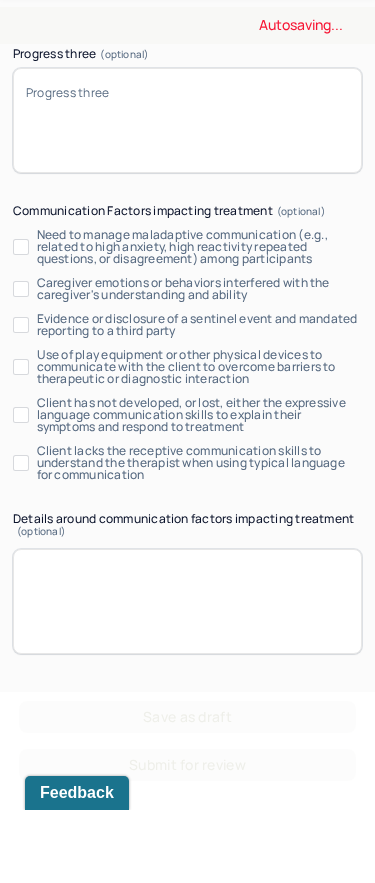 type 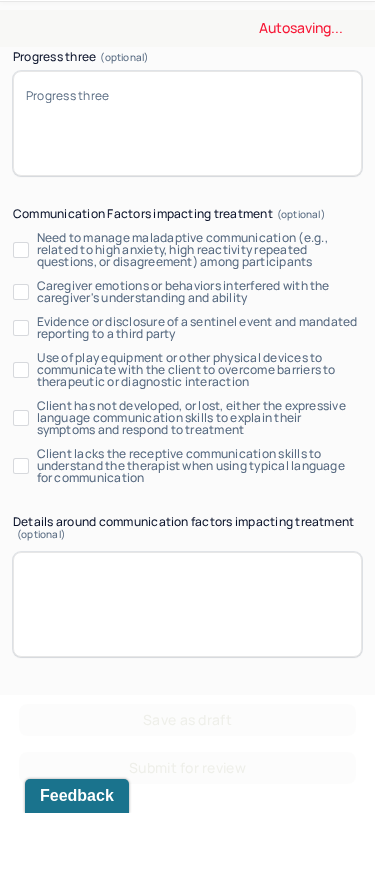 click at bounding box center (187, 875) 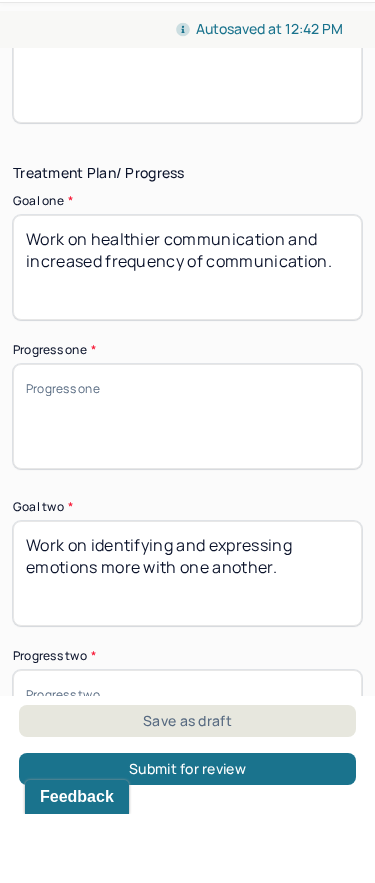 scroll, scrollTop: 4386, scrollLeft: 0, axis: vertical 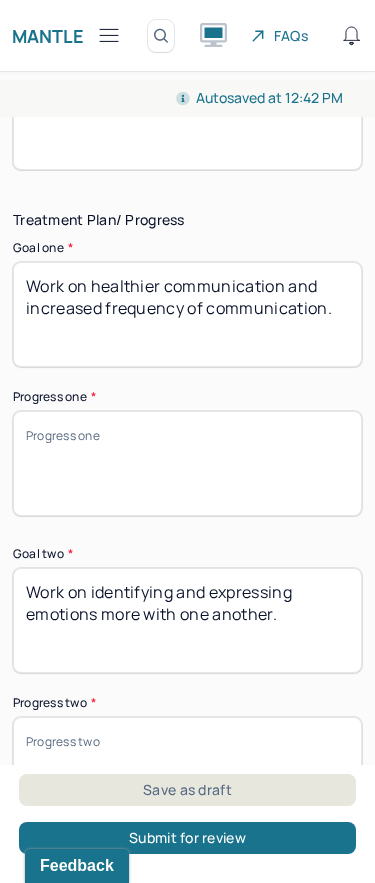 type on "SA" 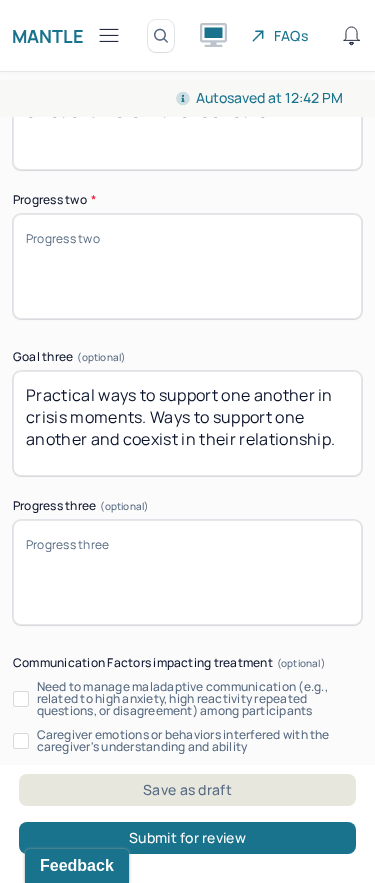 click on "Practical ways to support one another in crisis moments. Ways to support one another and coexist in their relationship." at bounding box center (187, 423) 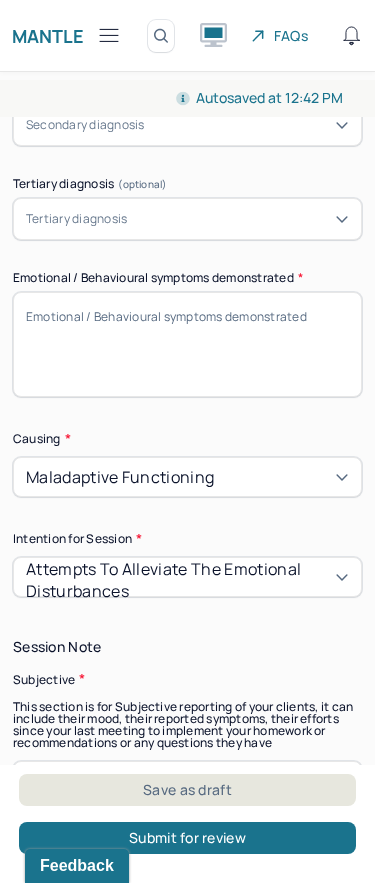 scroll, scrollTop: 1139, scrollLeft: 0, axis: vertical 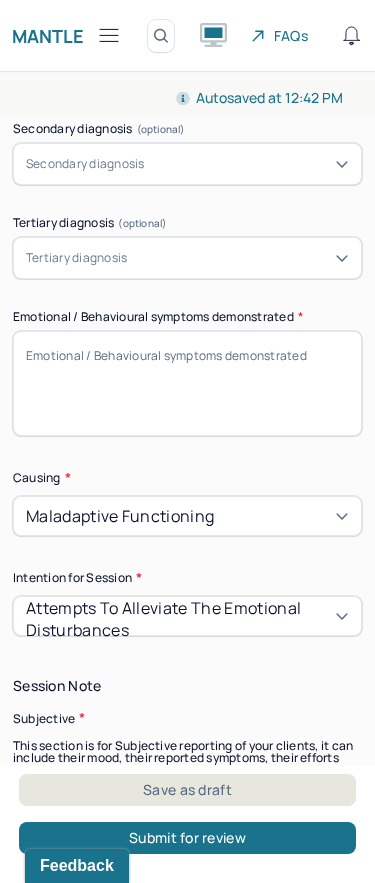 click on "Emotional / Behavioural symptoms demonstrated *" at bounding box center (187, 383) 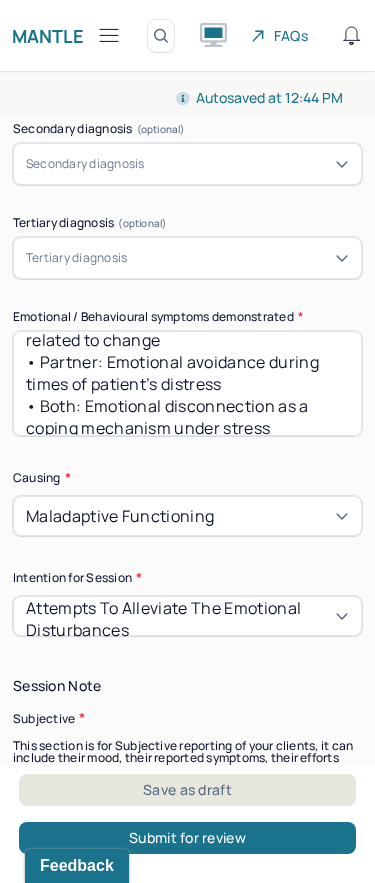 scroll, scrollTop: 40, scrollLeft: 0, axis: vertical 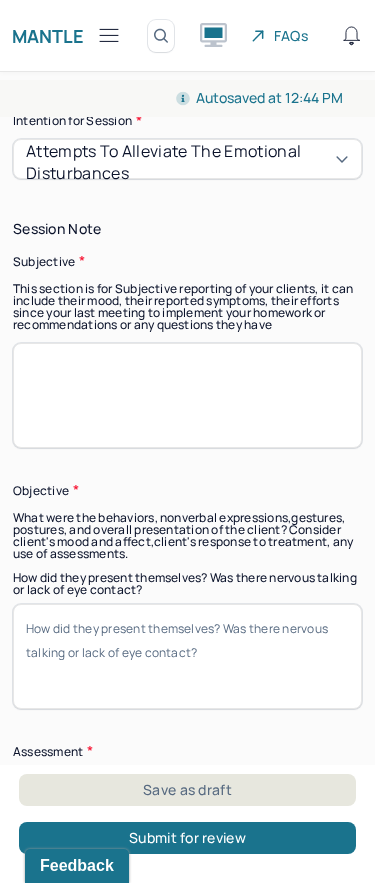 type on "• Patient: Physical symptoms of anxiety related to change
• Partner: Emotional avoidance during times of patient’s distress
• Both: Emotional disconnection as a coping mechanism under stress" 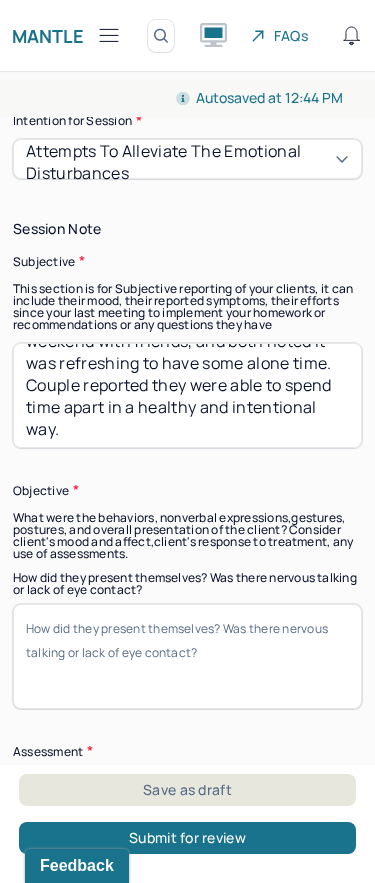scroll, scrollTop: 138, scrollLeft: 0, axis: vertical 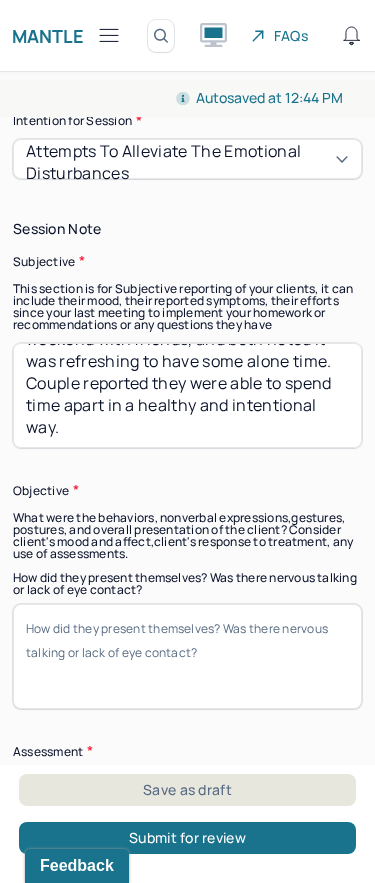 click on "Patient shared that her first day at her new job went well overall, but she experienced physical symptoms of anxiety due to the change and disruption of her usual routine. Partner was away for the weekend with friends, and both noted it was refreshing to have some alone time. Couple reported they were able to spend time apart in a healthy and intentional way.
They also processed a recent conflict where patient’s anxiety led to partner becoming avoidant. Both identified a shared pattern of emotional disconnection when experiencing distress or anxiety." at bounding box center (187, 395) 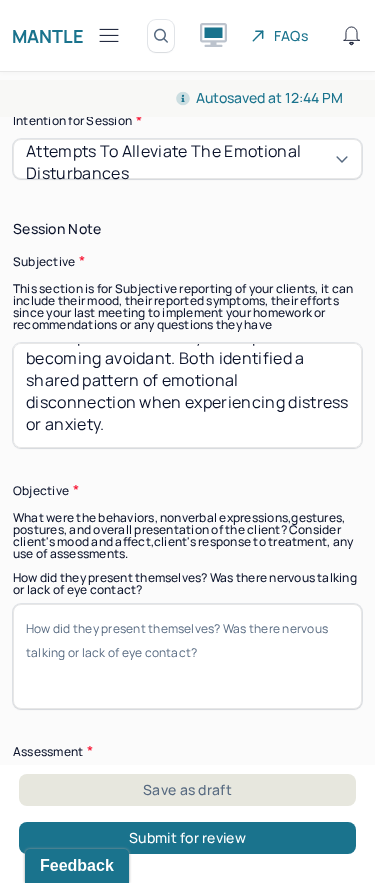 scroll, scrollTop: 311, scrollLeft: 0, axis: vertical 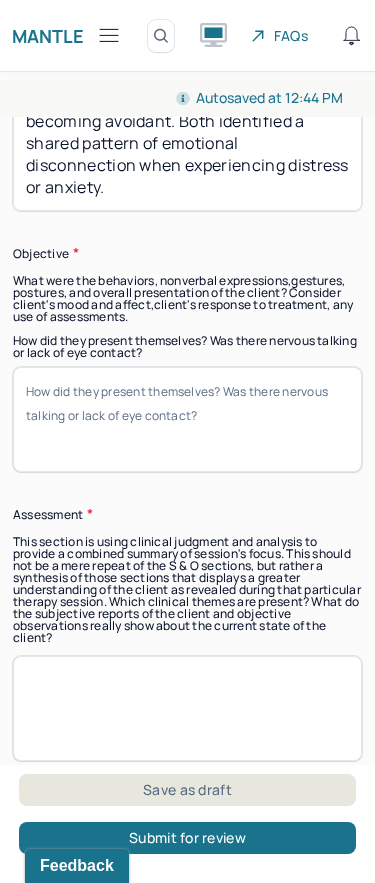 type on "Patient shared that her first day at her new job went well overall, but she experienced physical symptoms of anxiety due to the change and disruption of her usual routine. Partner was away for the weekend with friends, and both noted it was refreshing to have some alone time. Family reported they were able to spend time apart in a healthy and intentional way.
They also processed a recent conflict where patient’s anxiety led to partner becoming avoidant. Both identified a shared pattern of emotional disconnection when experiencing distress or anxiety." 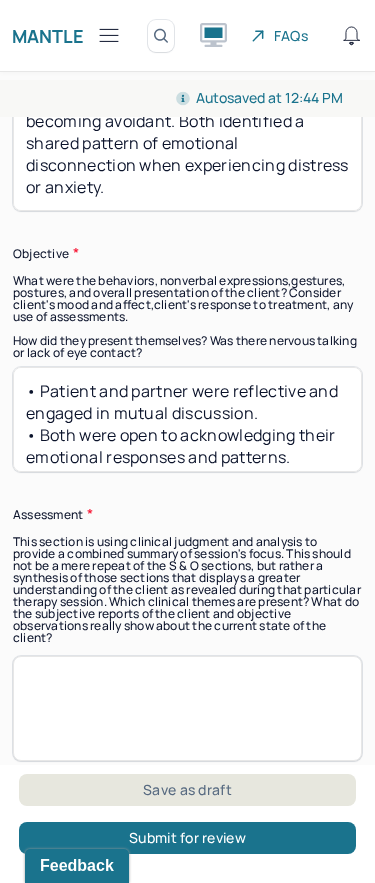 scroll, scrollTop: 0, scrollLeft: 0, axis: both 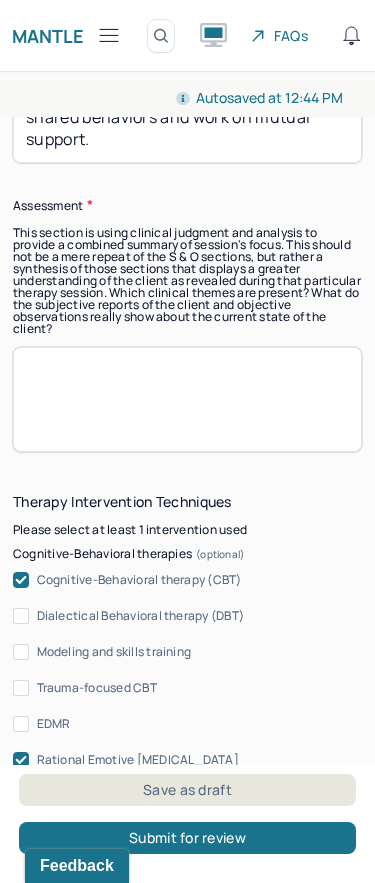 type on "• Patient and partner were reflective and engaged in mutual discussion.
• Both were open to acknowledging their emotional responses and patterns.
• Demonstrated a willingness to identify shared behaviors and work on mutual support." 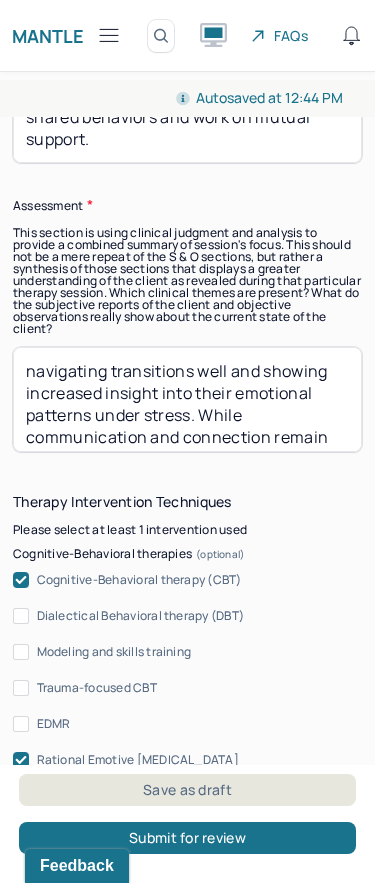 click on "navigating transitions well and showing increased insight into their emotional patterns under stress. While communication and connection remain areas of growth, there is evidence of progress in how they manage time apart and conflict resolution. Both partners recognize the impact of anxiety and avoidance and are actively working to remain emotionally attuned and supportive." at bounding box center (187, 399) 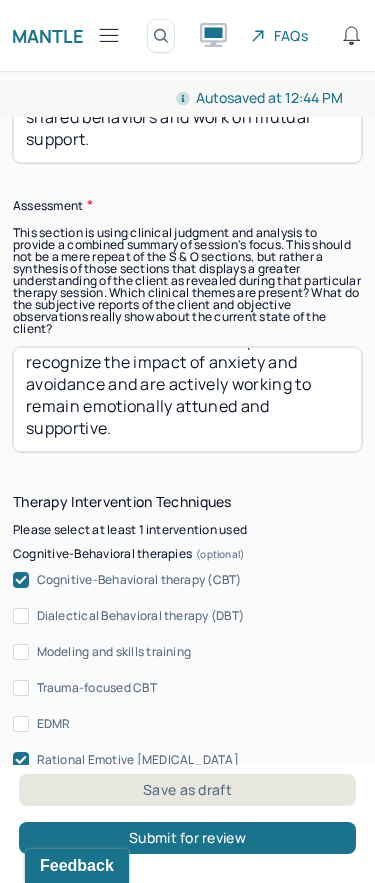 scroll, scrollTop: 173, scrollLeft: 0, axis: vertical 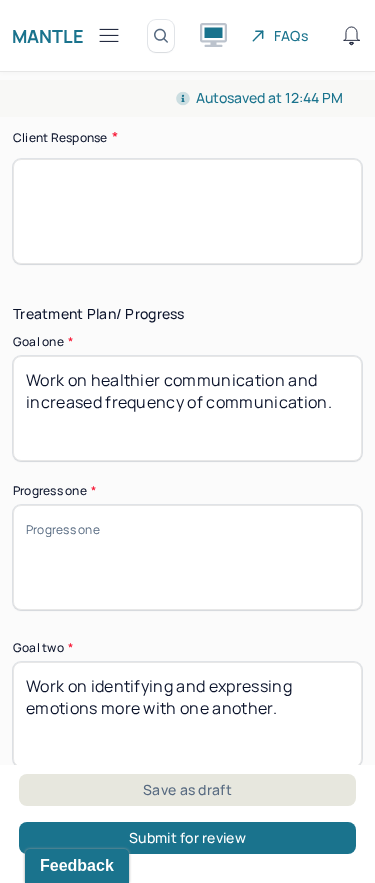 type on "Family are navigating transitions well and showing increased insight into their emotional patterns under stress. While communication and connection remain areas of growth, there is evidence of progress in how they manage time apart and conflict resolution. Both partners recognize the impact of anxiety and avoidance and are actively working to remain emotionally attuned and supportive." 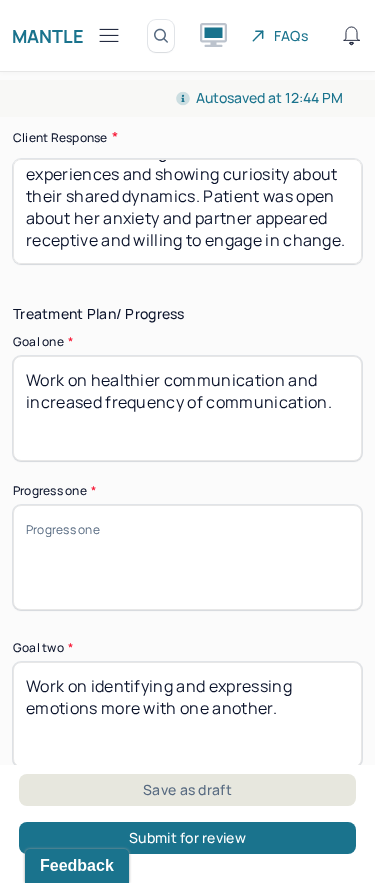scroll, scrollTop: 58, scrollLeft: 0, axis: vertical 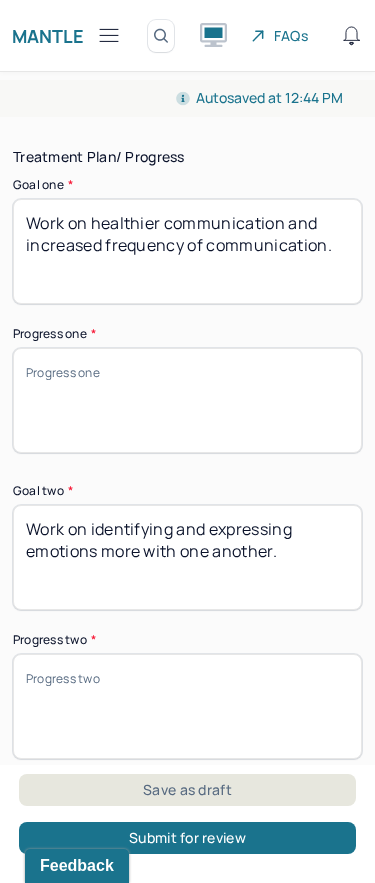 type on "Both partners were engaged in the session, validating each other’s emotional experiences and showing curiosity about their shared dynamics. Patient was open about her anxiety and partner appeared receptive and willing to engage in change." 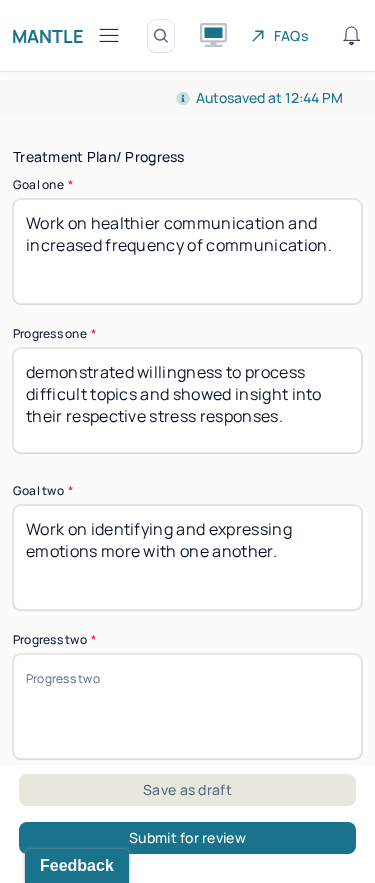 click on "demonstrated willingness to process difficult topics and showed insight into their respective stress responses." at bounding box center (187, 400) 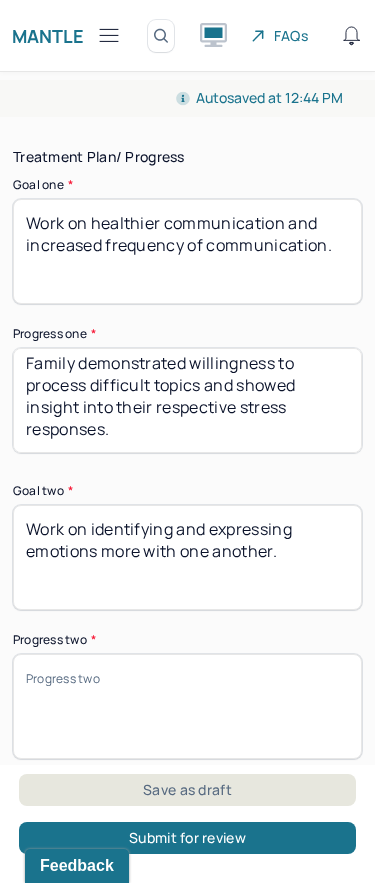 scroll, scrollTop: 12, scrollLeft: 0, axis: vertical 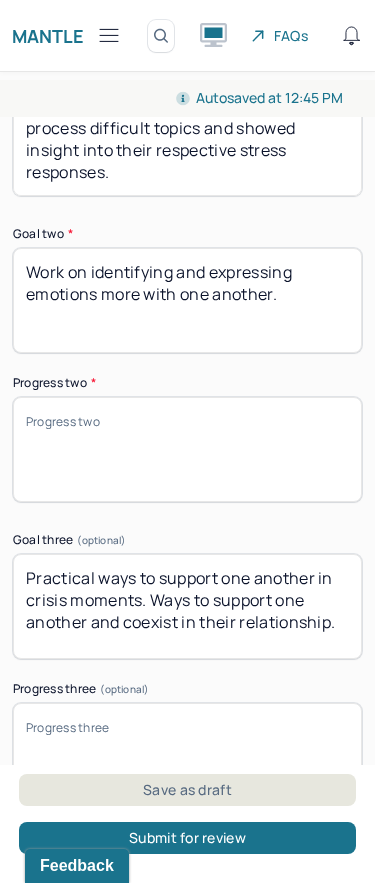 type on "Family demonstrated willingness to process difficult topics and showed insight into their respective stress responses." 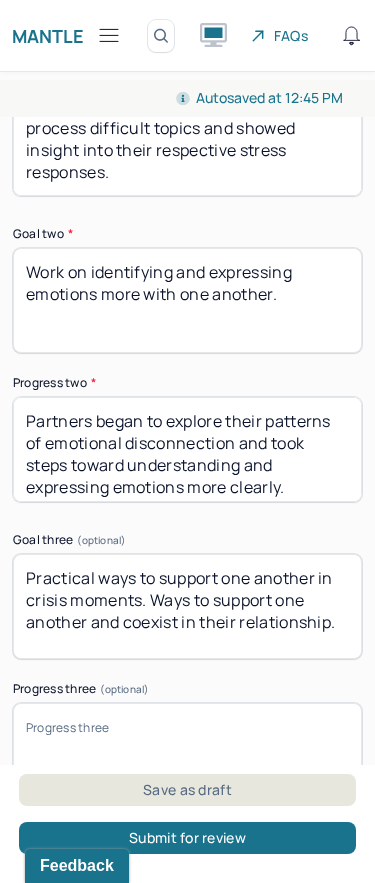 scroll, scrollTop: 1, scrollLeft: 0, axis: vertical 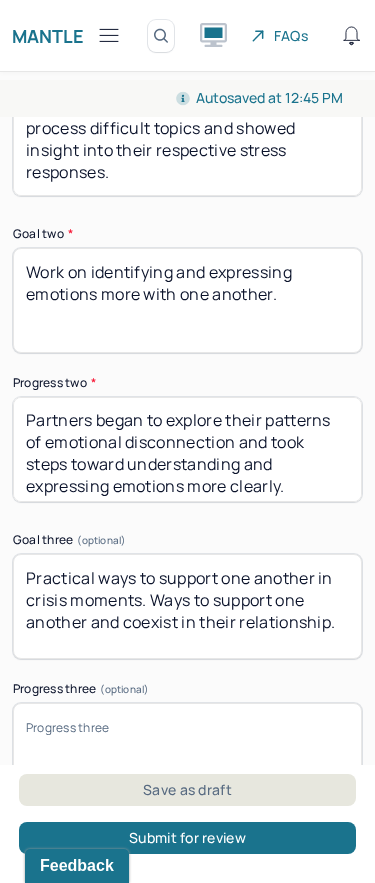 click on "Partners began to explore their patterns of emotional disconnection and took steps toward understanding and expressing emotions more clearly." at bounding box center (187, 449) 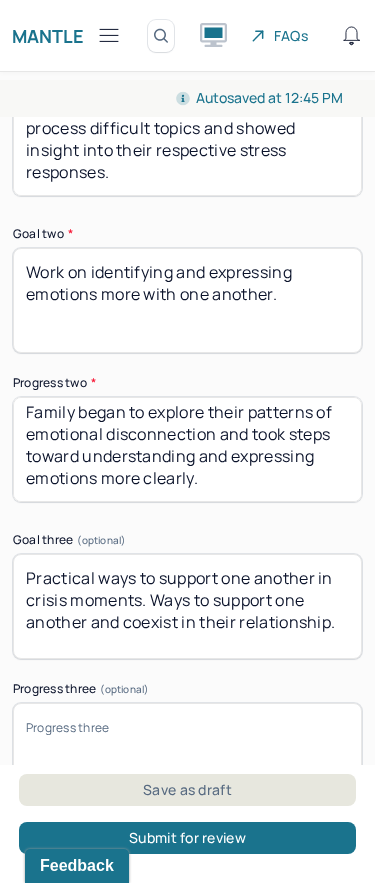 scroll, scrollTop: 12, scrollLeft: 0, axis: vertical 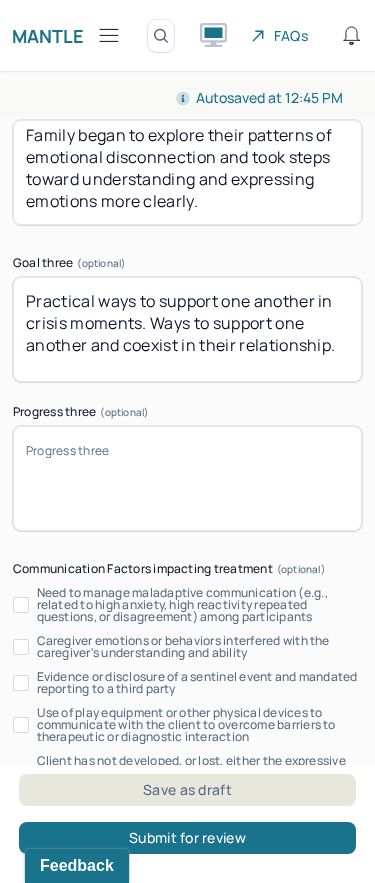type on "Family began to explore their patterns of emotional disconnection and took steps toward understanding and expressing emotions more clearly." 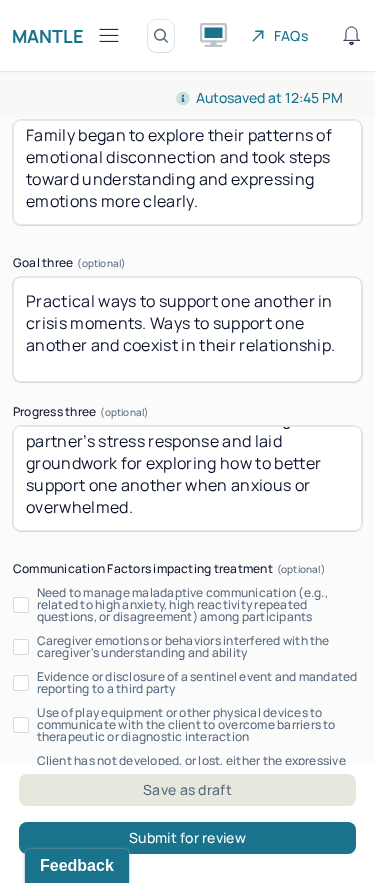 scroll, scrollTop: 35, scrollLeft: 0, axis: vertical 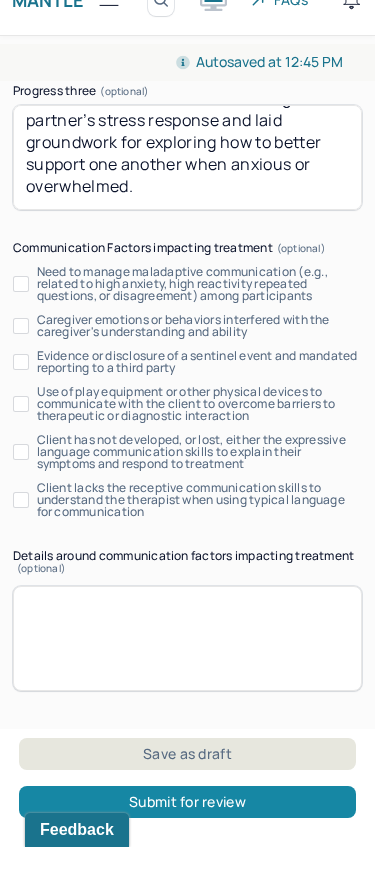 type on "Session focused on understanding each partner’s stress response and laid groundwork for exploring how to better support one another when anxious or overwhelmed." 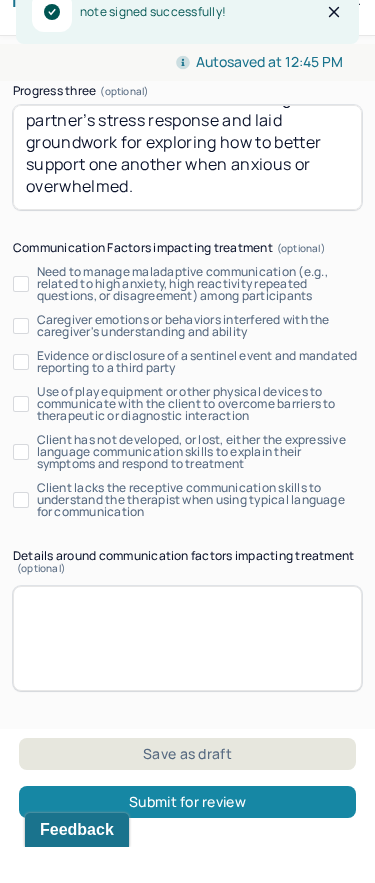 scroll, scrollTop: 0, scrollLeft: 0, axis: both 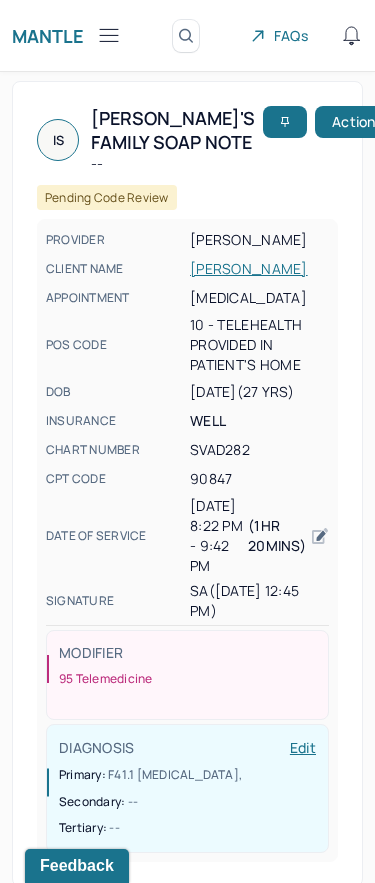 click 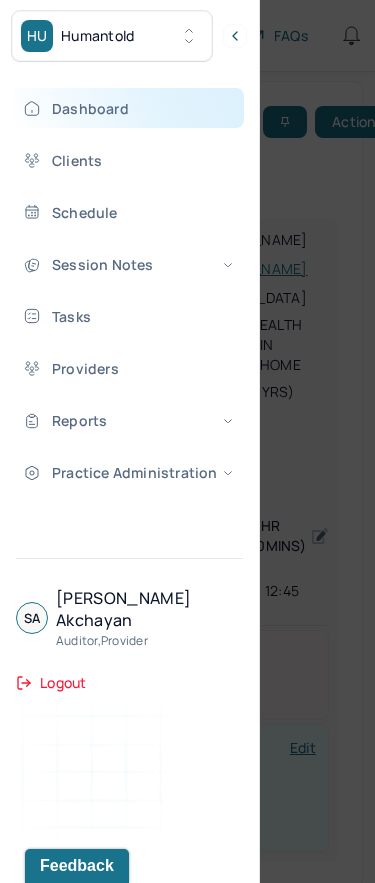 click on "Dashboard" at bounding box center [128, 108] 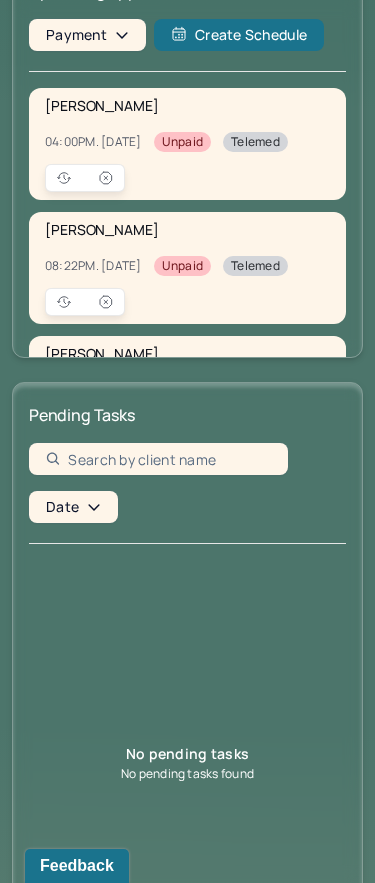 scroll, scrollTop: 334, scrollLeft: 0, axis: vertical 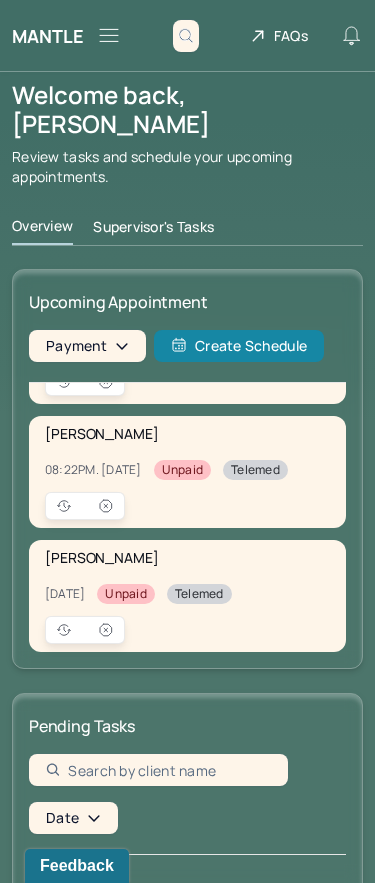 click on "Create Schedule" at bounding box center [239, 346] 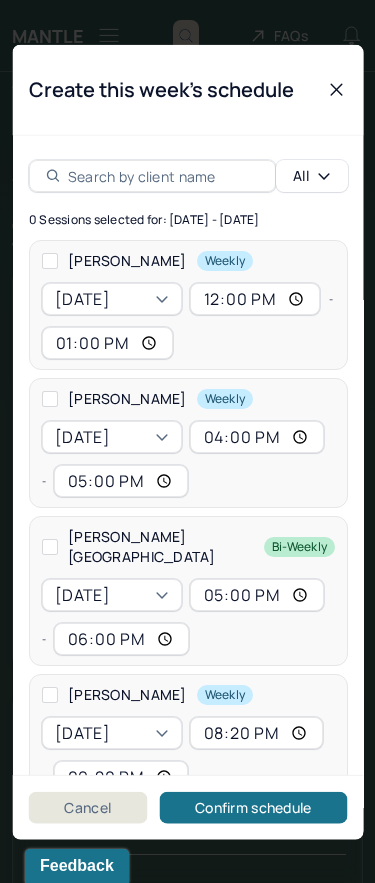 click at bounding box center (162, 175) 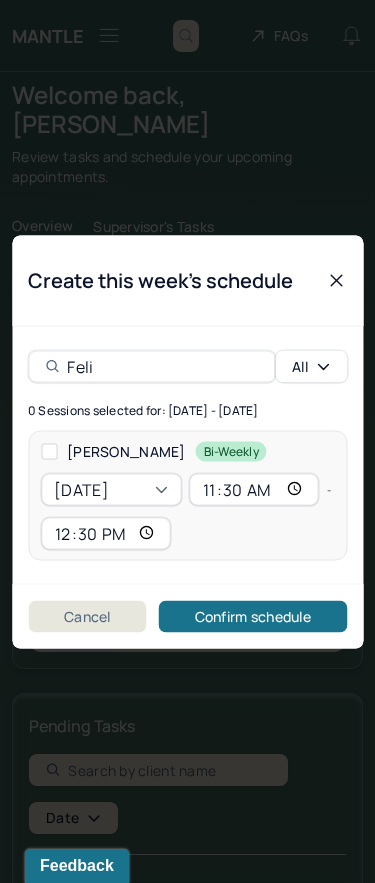 type on "Feli" 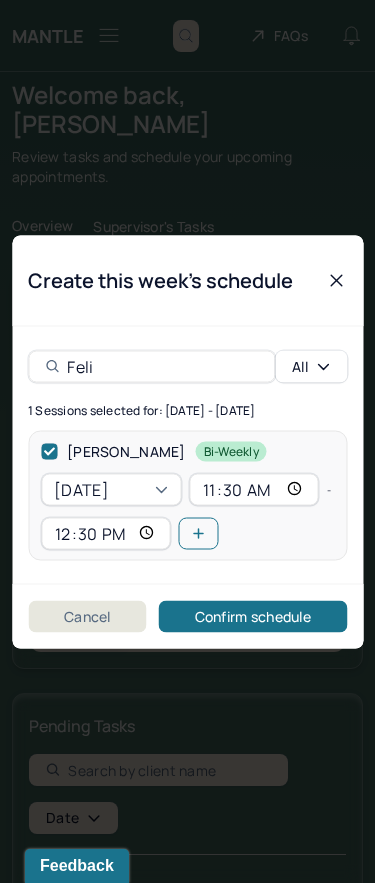 click 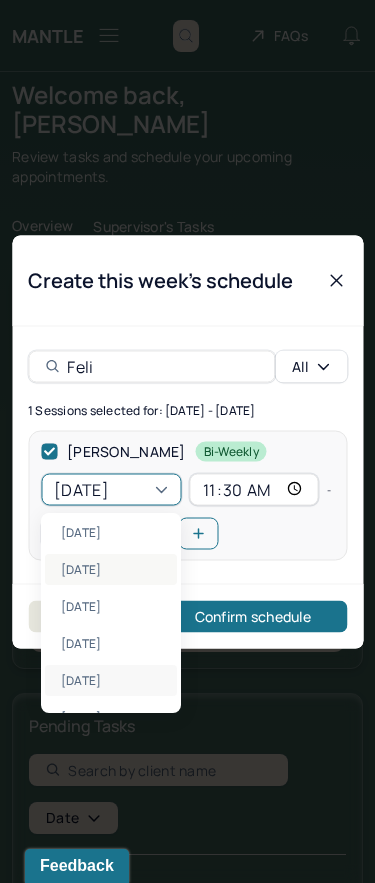 click on "[DATE]" at bounding box center [111, 569] 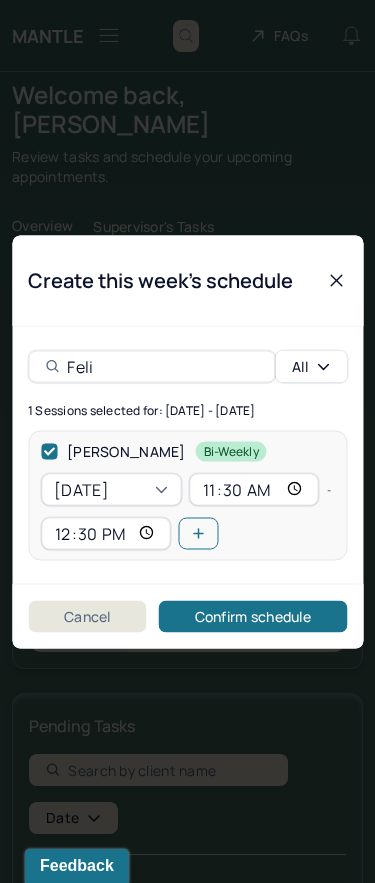 click on "11:30" at bounding box center [254, 489] 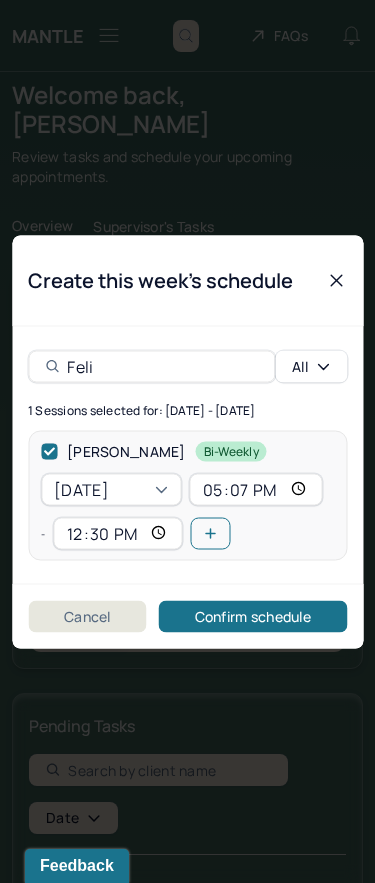 type on "17:00" 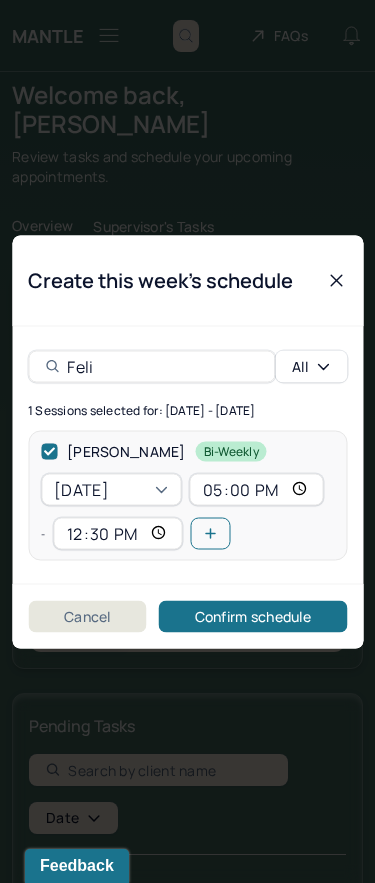 click on "12:30" at bounding box center (118, 533) 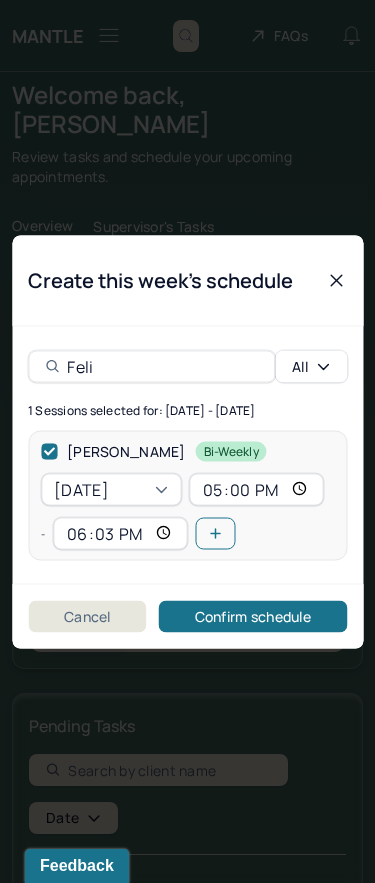 type on "18:00" 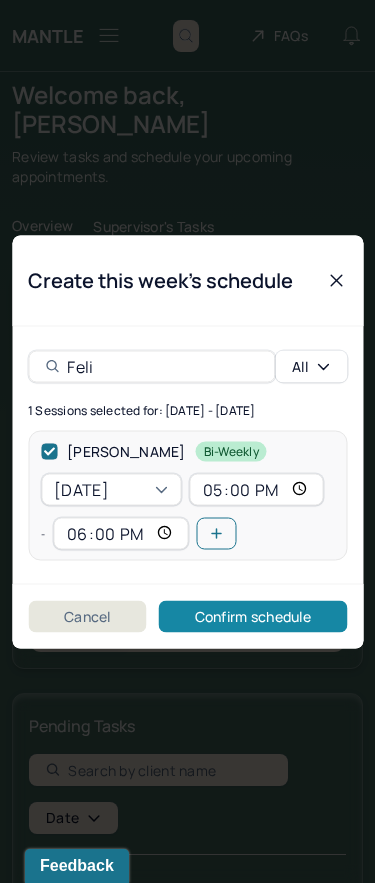 click on "Confirm schedule" at bounding box center [253, 616] 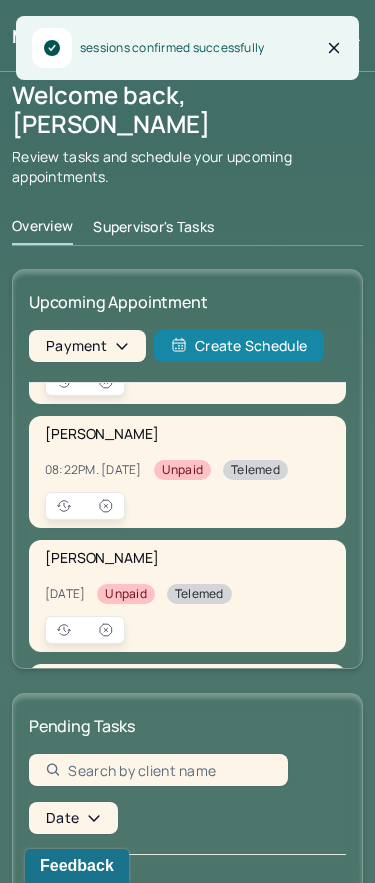 click on "Create Schedule" at bounding box center (239, 346) 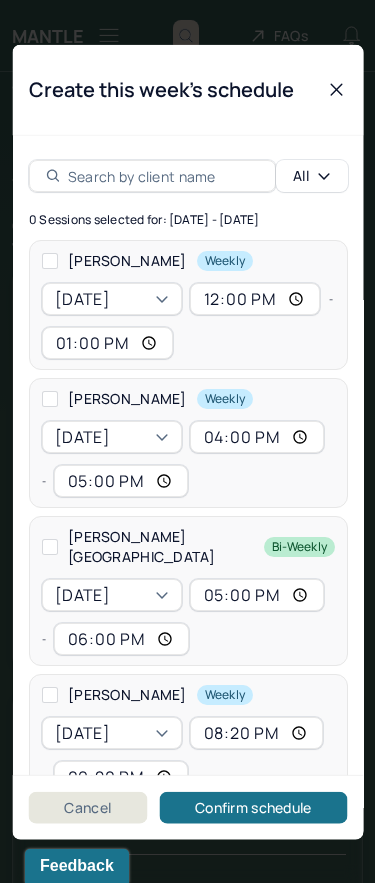 click at bounding box center (151, 175) 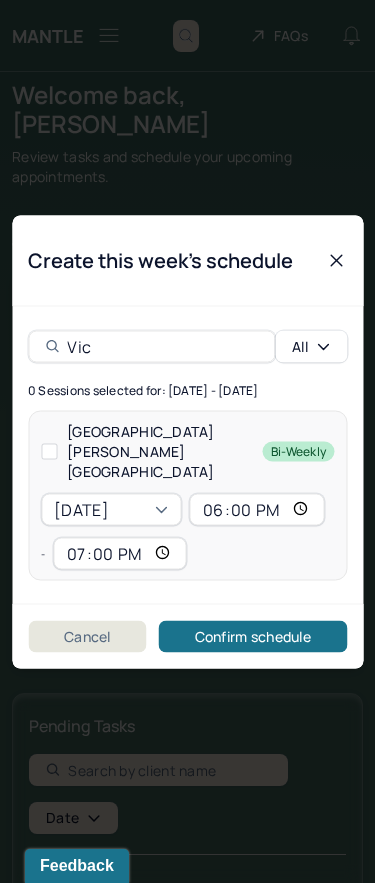 type on "Vic" 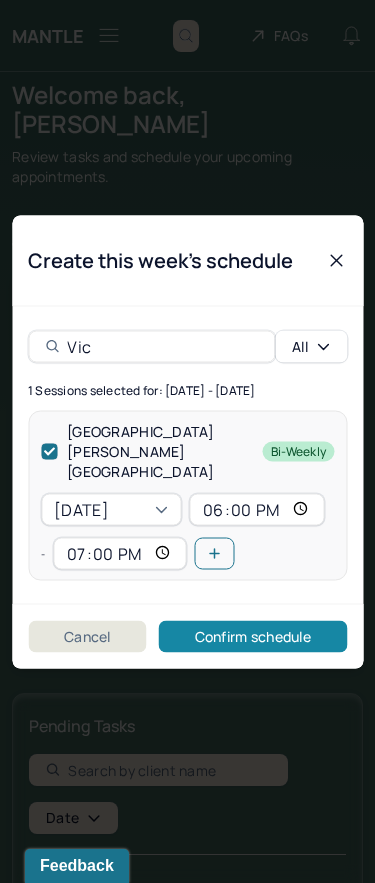 click on "Confirm schedule" at bounding box center (253, 636) 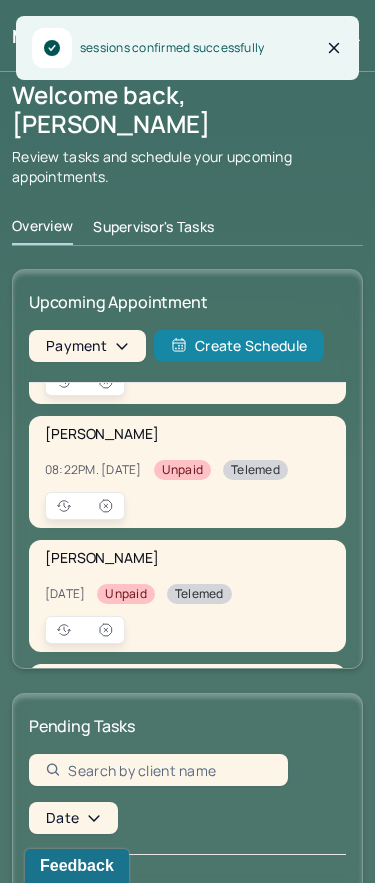click on "Create Schedule" at bounding box center (239, 346) 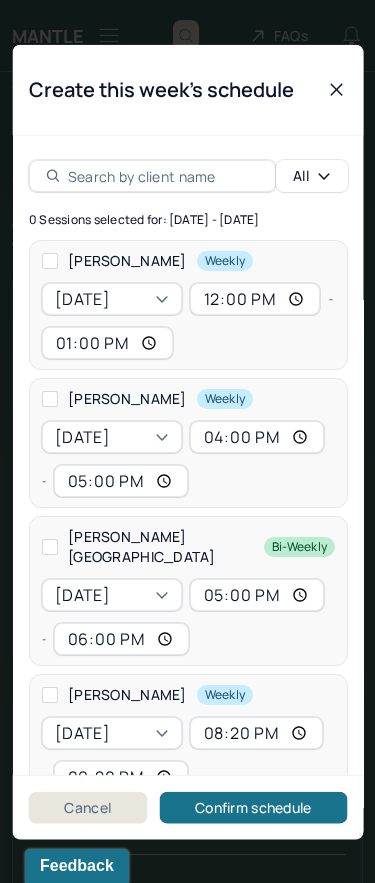 click at bounding box center (162, 175) 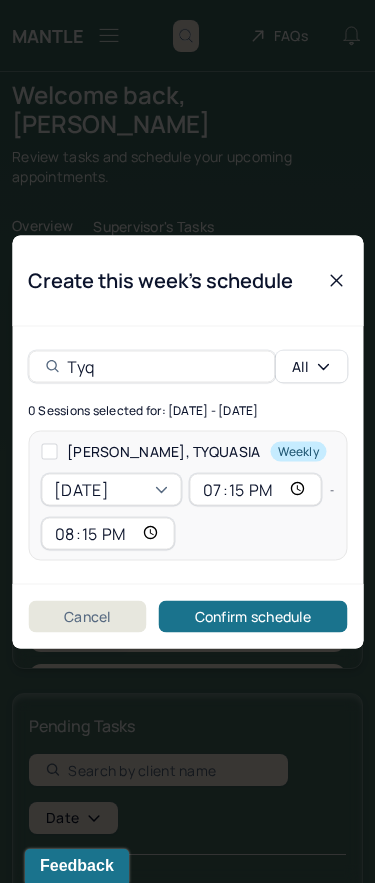 type on "Tyq" 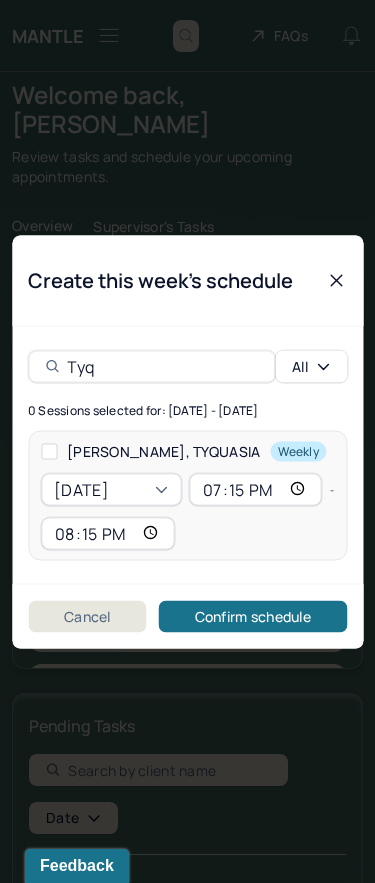 drag, startPoint x: 124, startPoint y: 174, endPoint x: 51, endPoint y: 456, distance: 291.29538 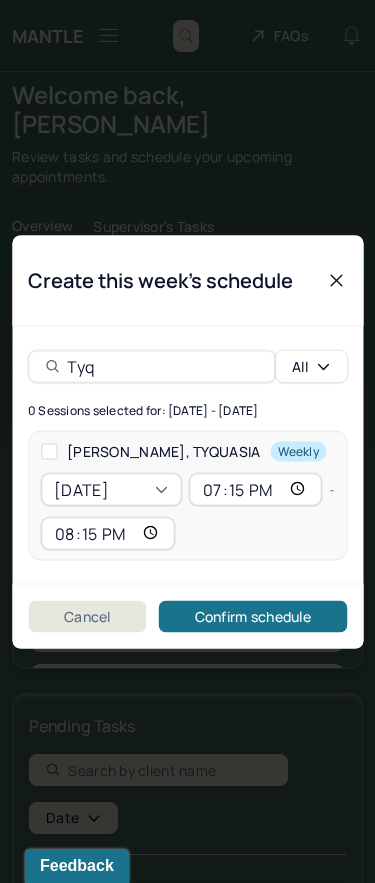 click at bounding box center (49, 451) 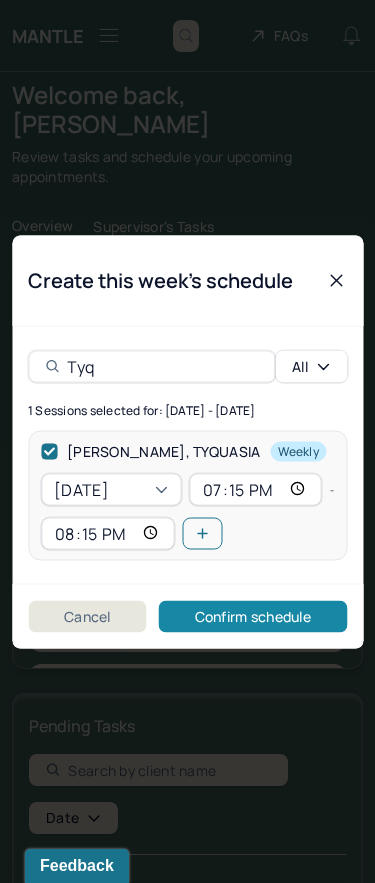 click on "Confirm schedule" at bounding box center (253, 616) 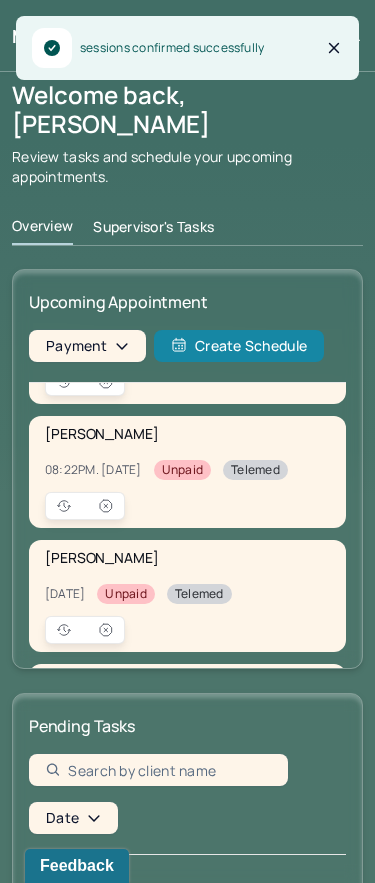 click on "Create Schedule" at bounding box center [239, 346] 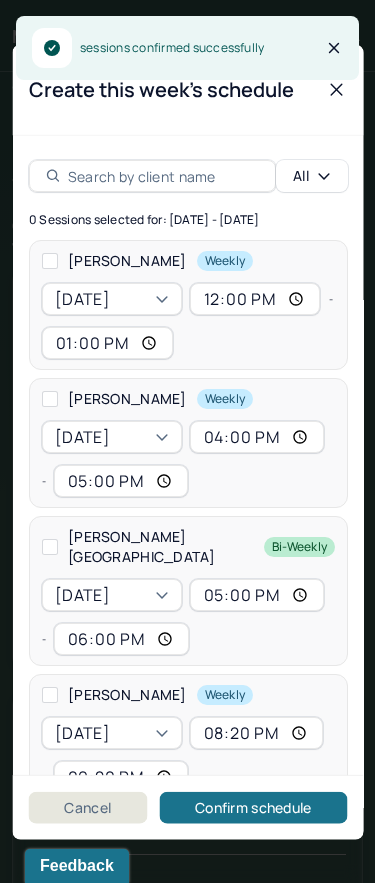 click at bounding box center [162, 175] 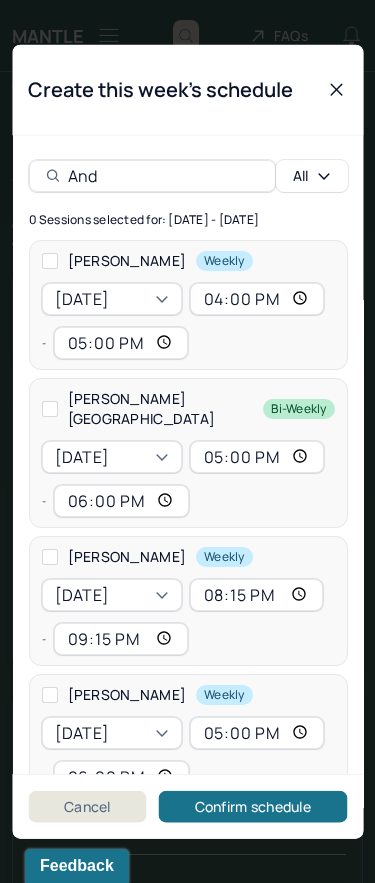 type on "And" 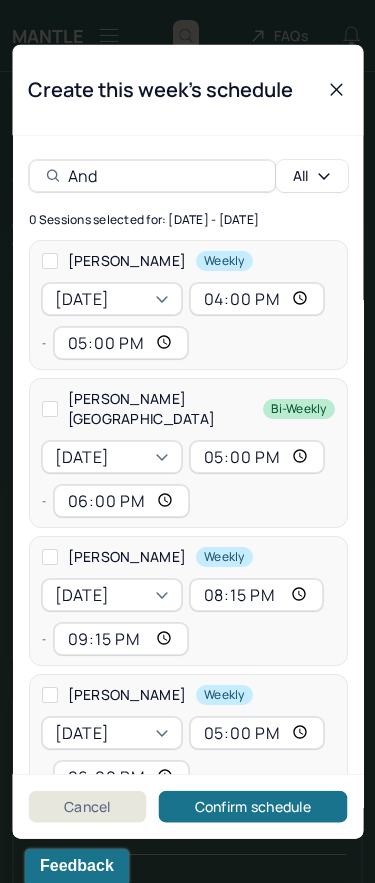 click at bounding box center [49, 556] 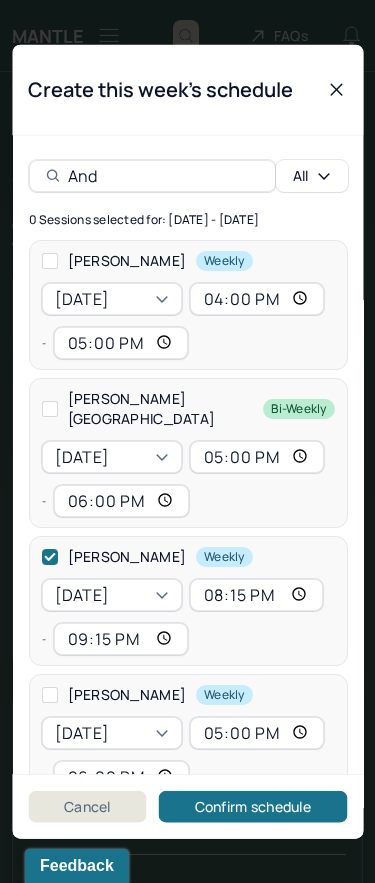 checkbox on "true" 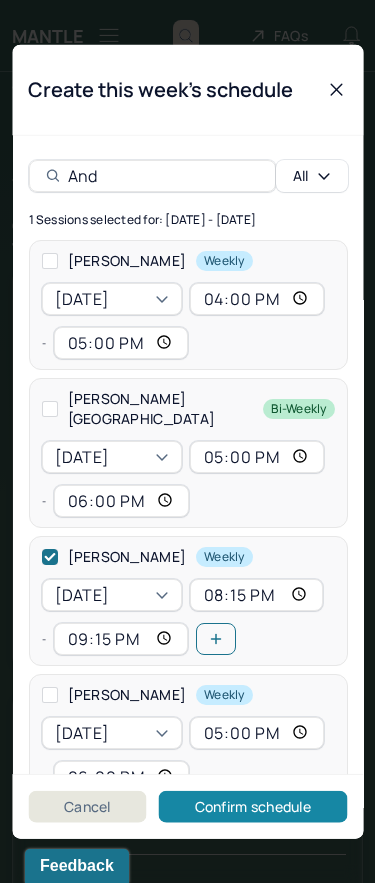 click on "Confirm schedule" at bounding box center [253, 807] 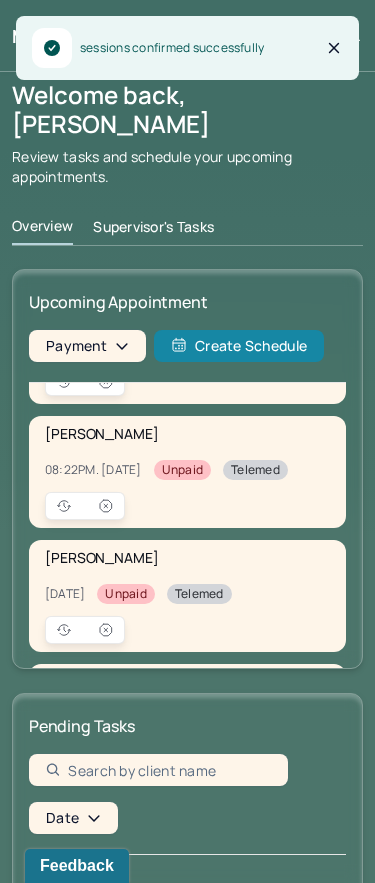 click on "Create Schedule" at bounding box center [239, 346] 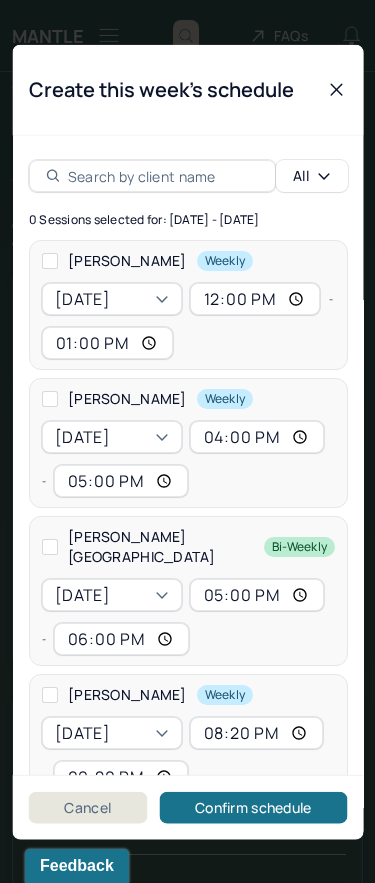 click at bounding box center (162, 175) 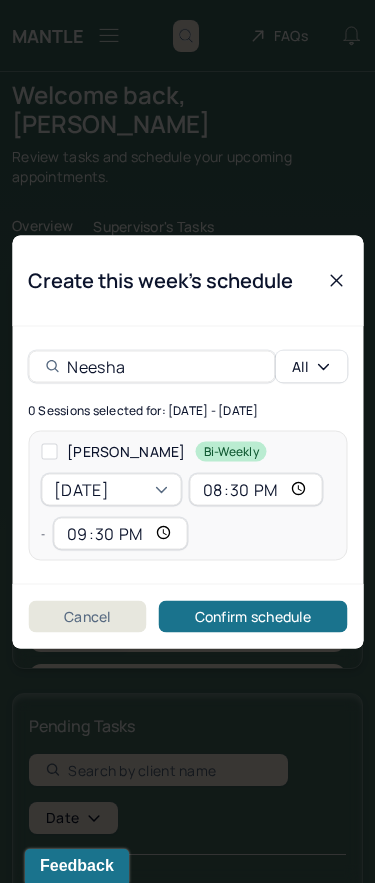 type on "Neesha" 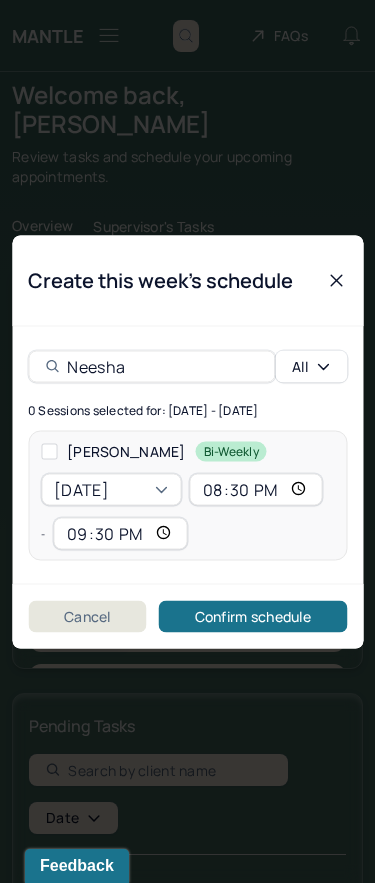 click at bounding box center [49, 451] 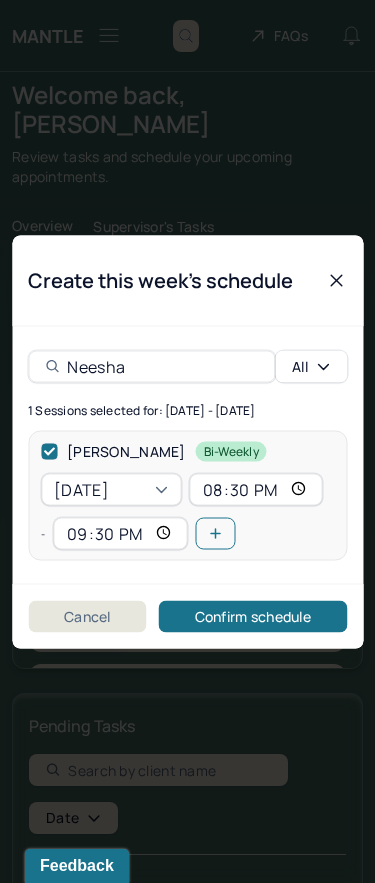 click on "[DATE]" at bounding box center (111, 489) 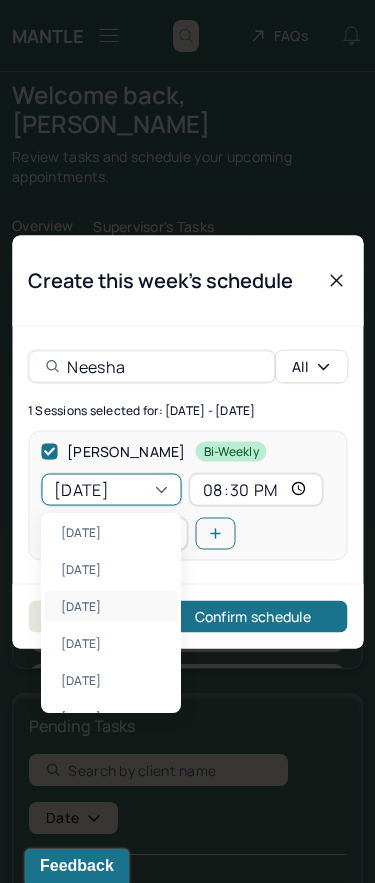 click on "[DATE]" at bounding box center [111, 569] 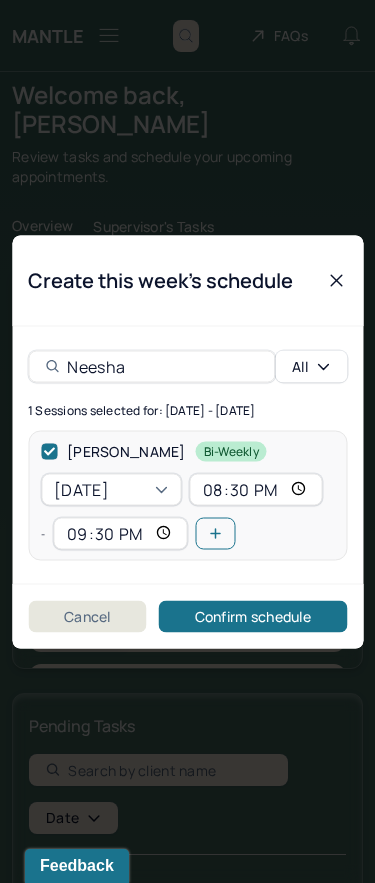 click on "20:30" at bounding box center (256, 489) 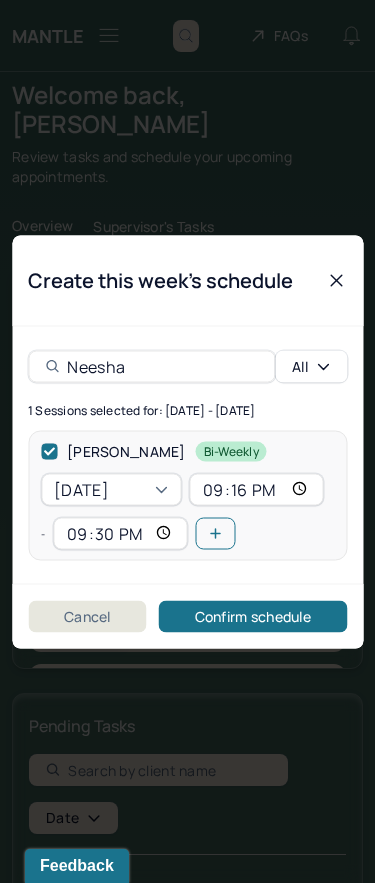 type on "21:15" 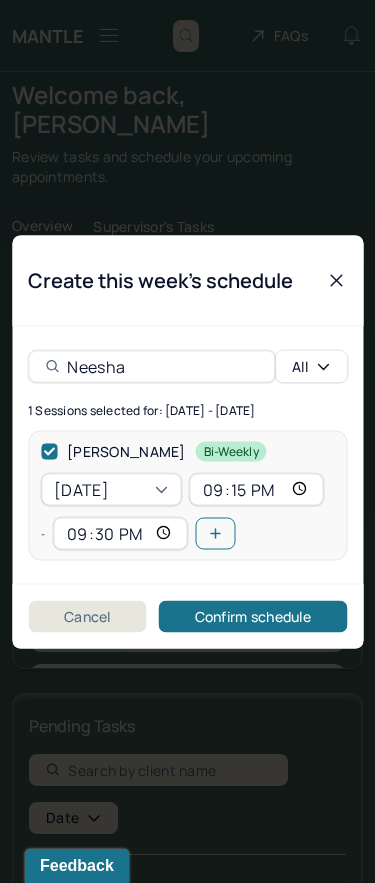 click on "21:30" at bounding box center (120, 533) 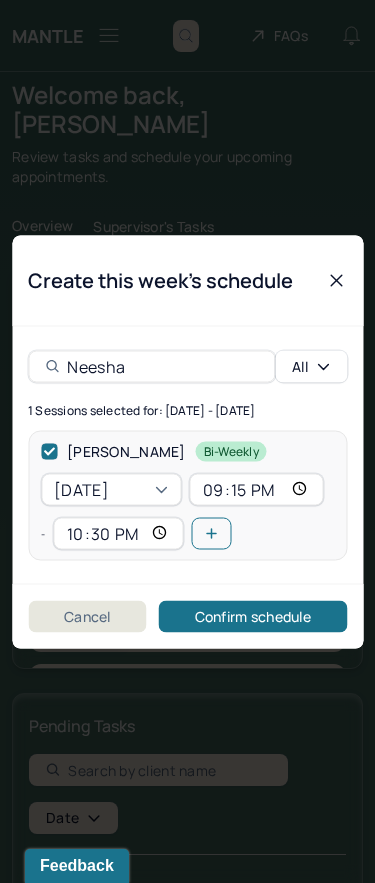 type on "22:15" 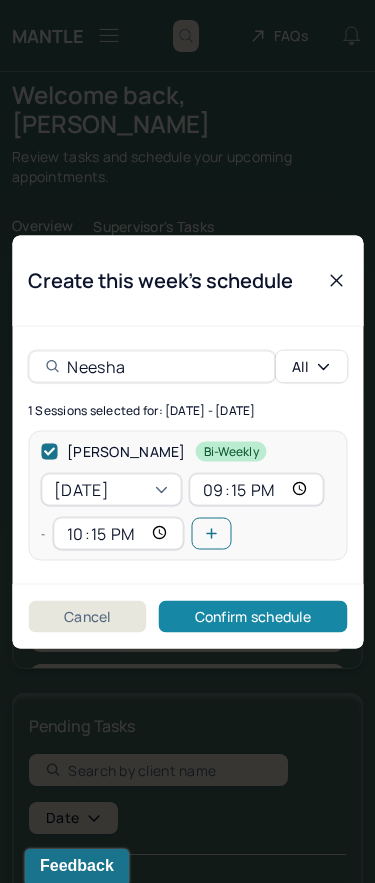 click on "Confirm schedule" at bounding box center [253, 616] 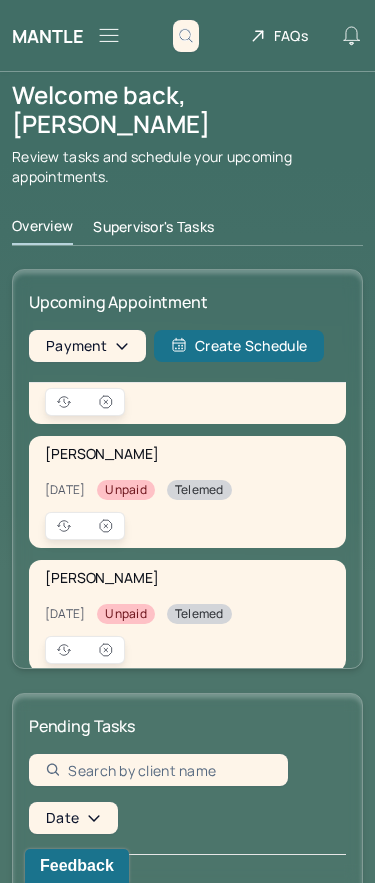 scroll, scrollTop: 727, scrollLeft: 0, axis: vertical 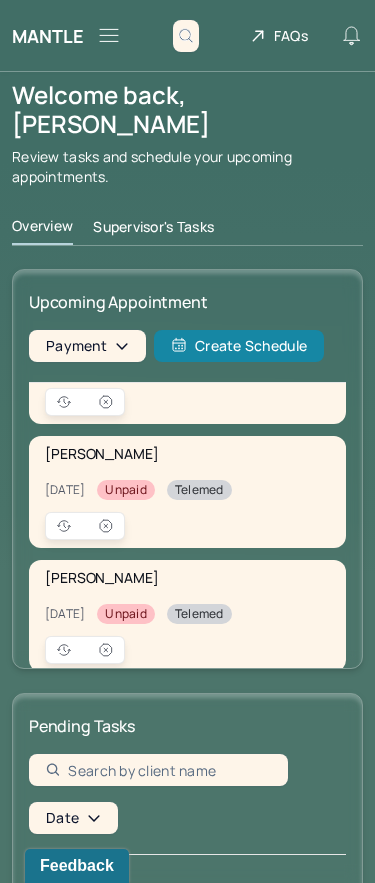 click on "Create Schedule" at bounding box center [239, 346] 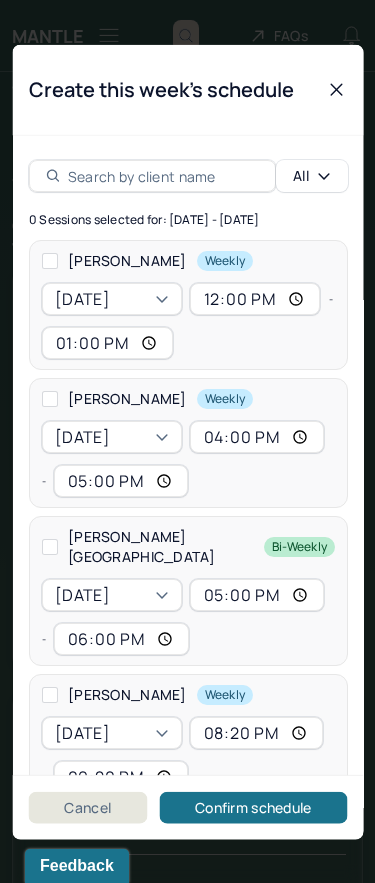 click at bounding box center [162, 175] 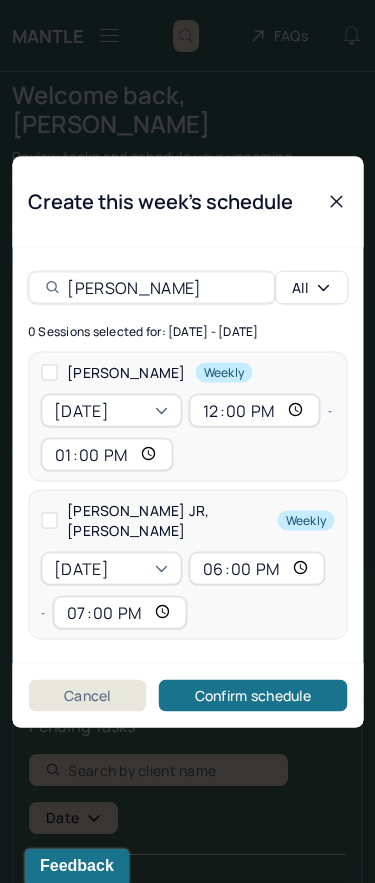 type on "[PERSON_NAME]" 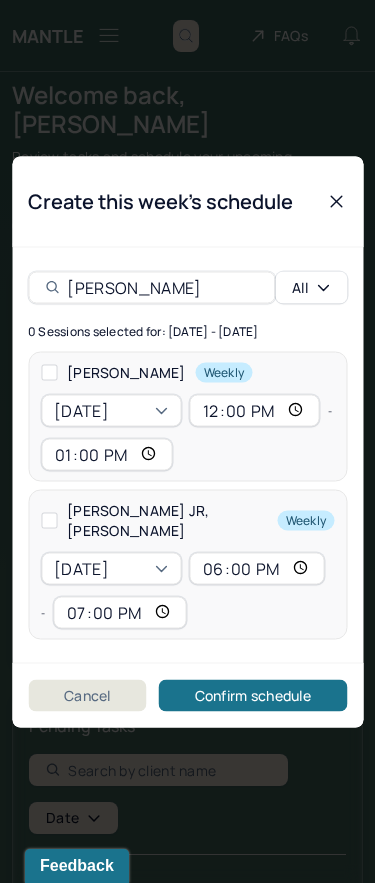 click at bounding box center [49, 372] 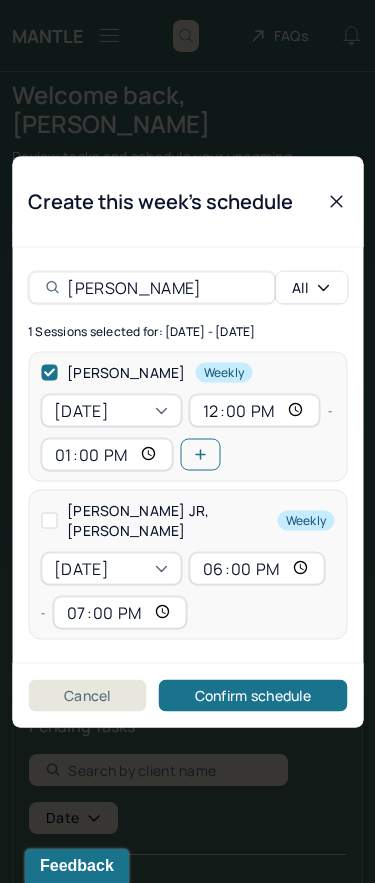 click on "12:00" at bounding box center [254, 410] 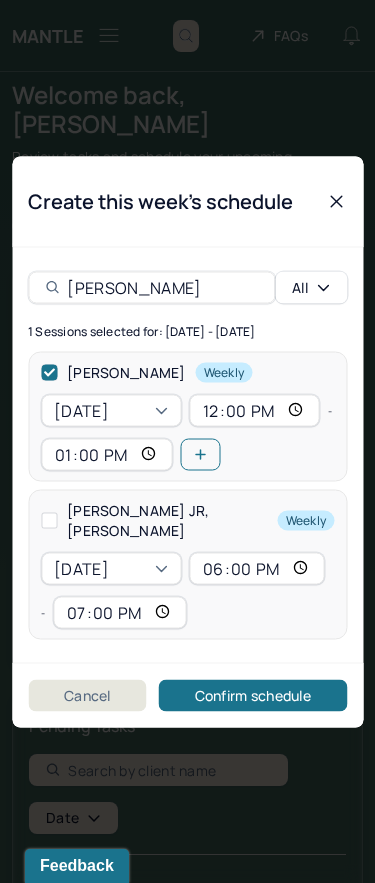 type on "11:00" 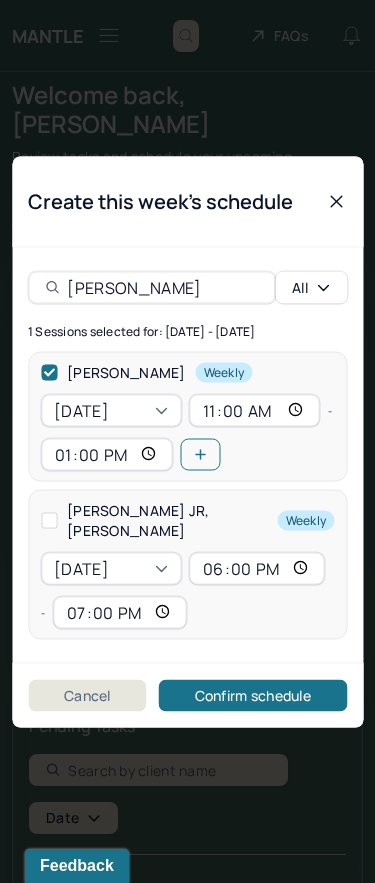 click on "13:00" at bounding box center [107, 454] 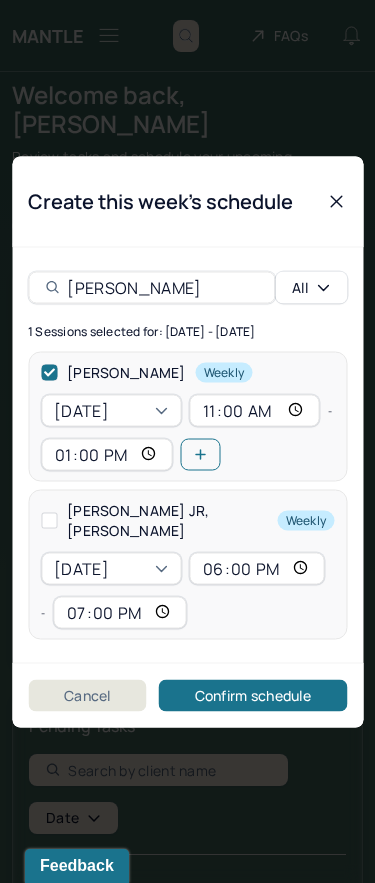 type on "12:00" 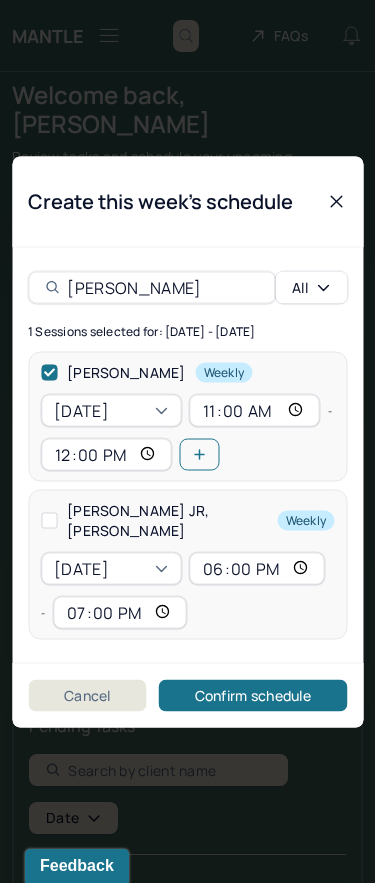 click at bounding box center (49, 520) 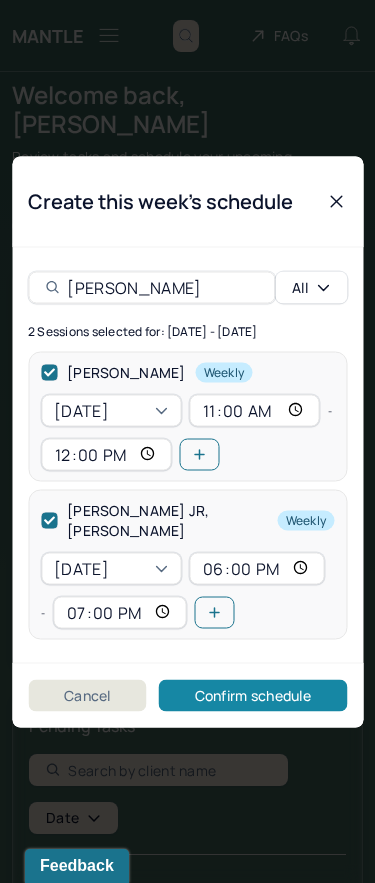 click on "Confirm schedule" at bounding box center [253, 695] 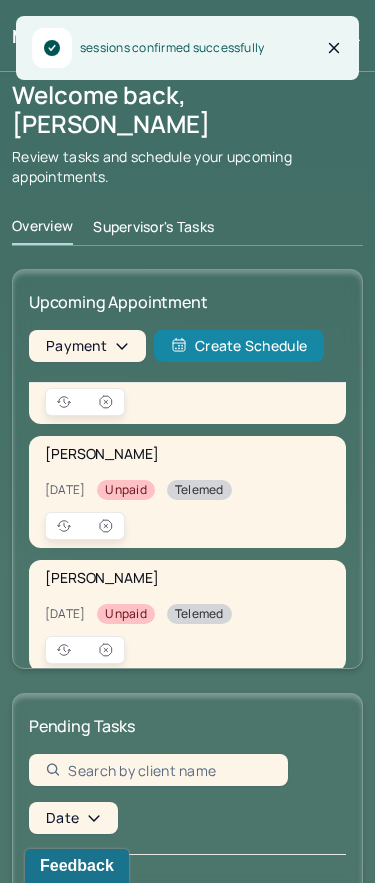 click on "Create Schedule" at bounding box center [239, 346] 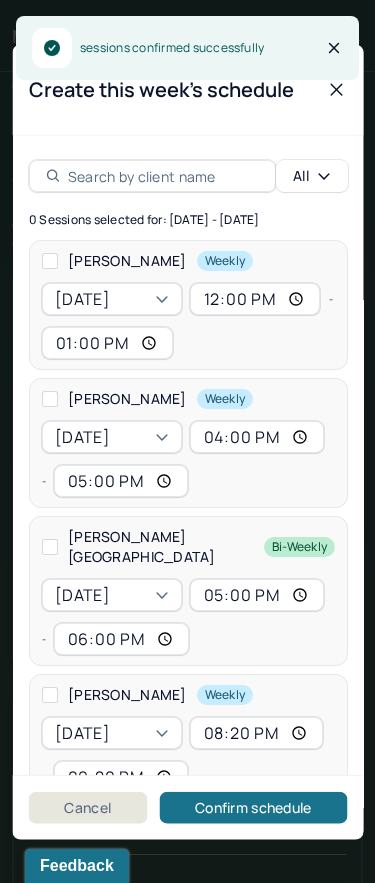 click at bounding box center [151, 175] 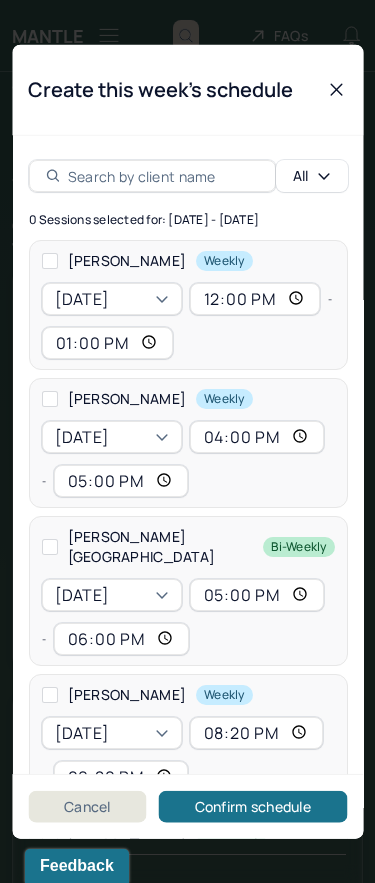 click at bounding box center [162, 175] 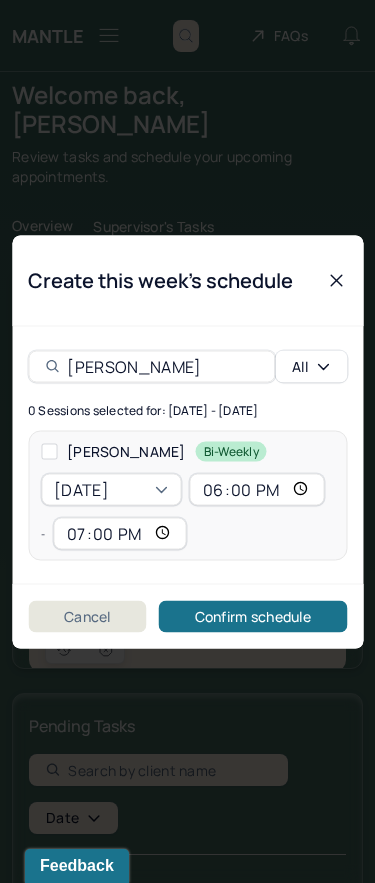 type on "[PERSON_NAME]" 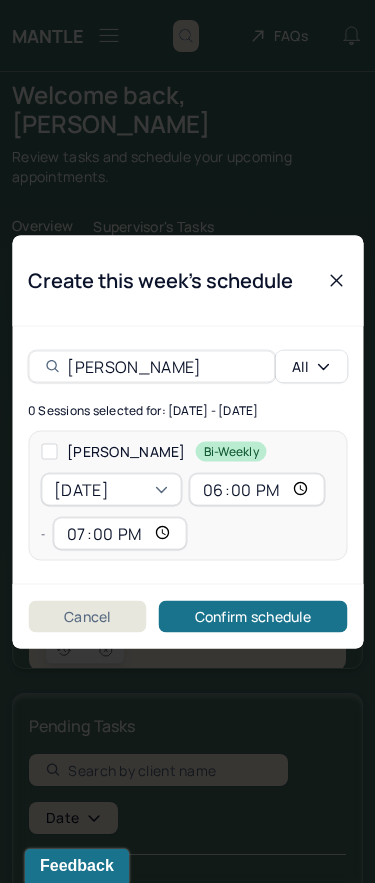 click at bounding box center [49, 451] 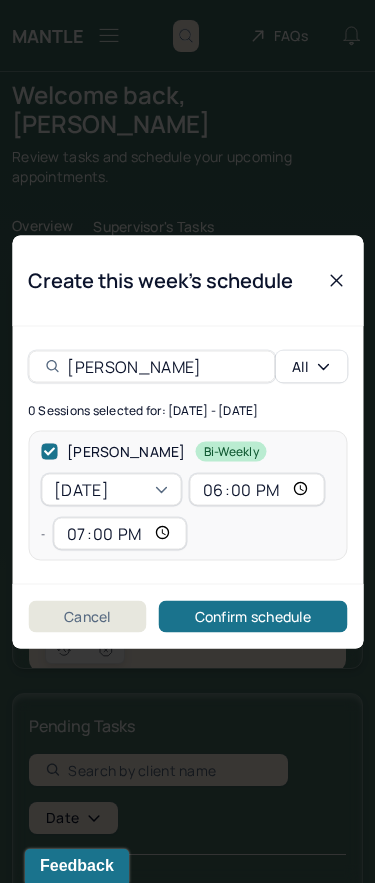 checkbox on "true" 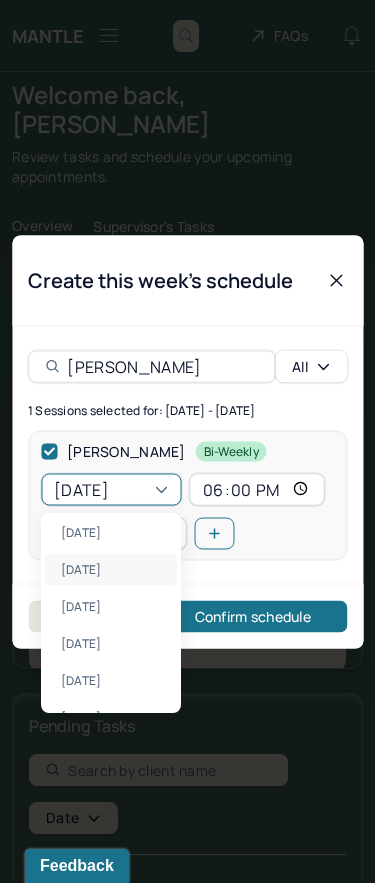 click 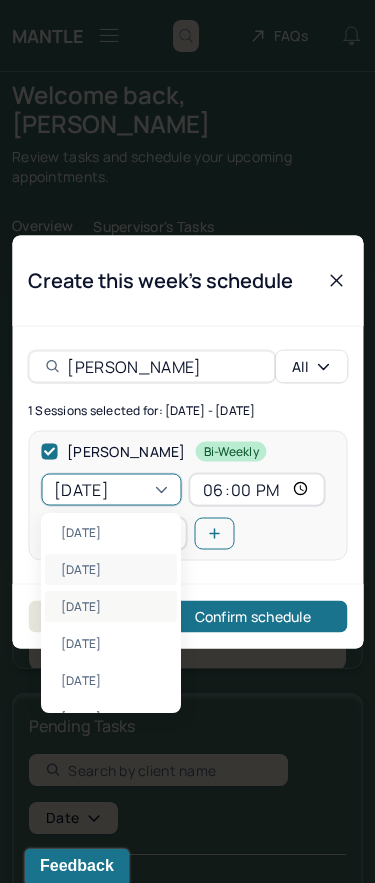 click on "[DATE]" at bounding box center [111, 606] 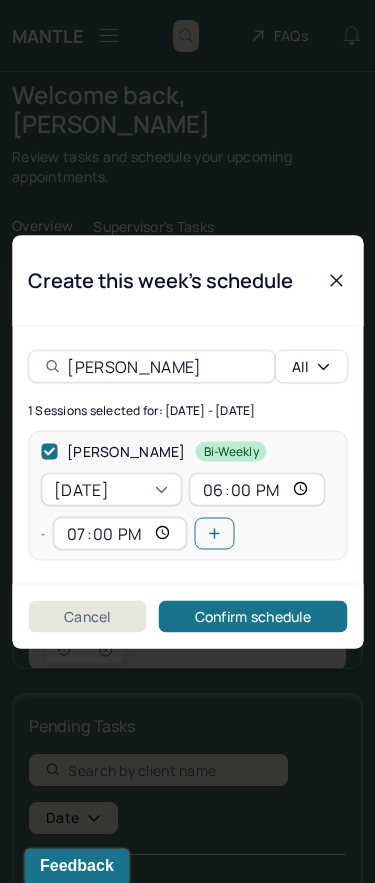 click on "18:00" at bounding box center [257, 489] 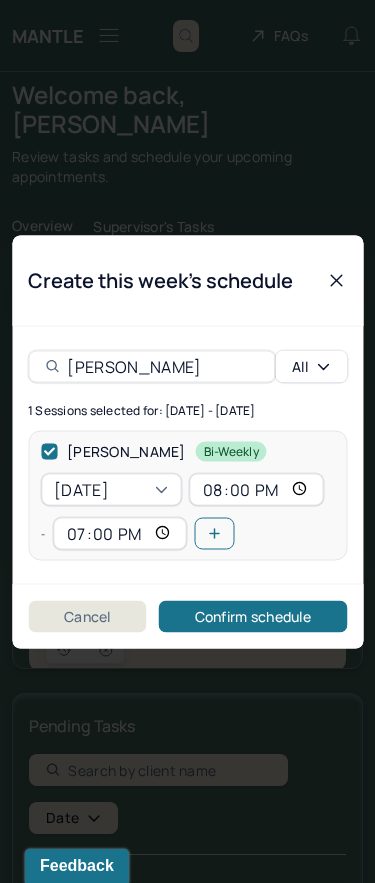 type on "20:15" 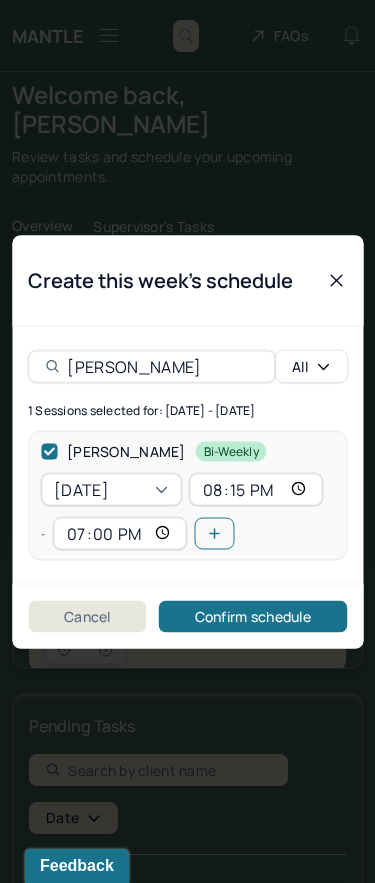 click on "19:00" at bounding box center [120, 533] 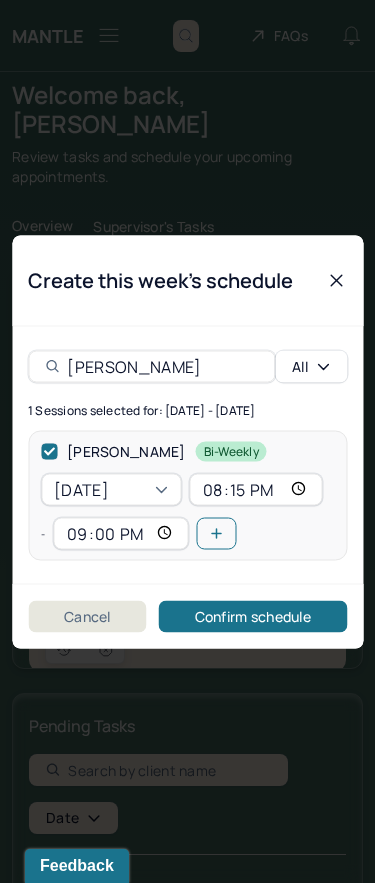 type on "21:15" 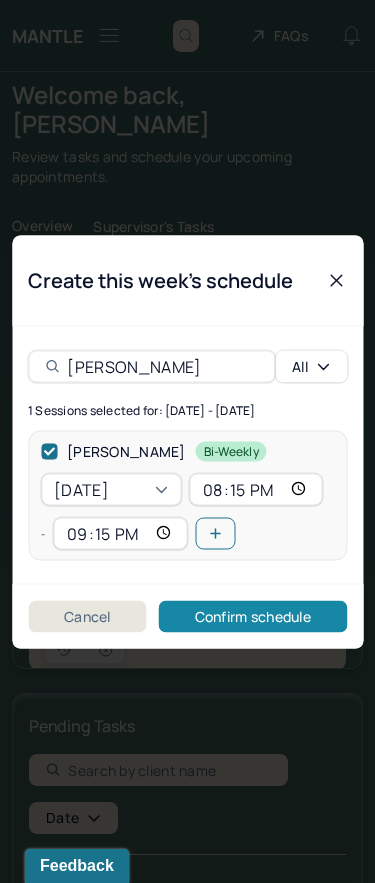click on "Confirm schedule" at bounding box center (253, 616) 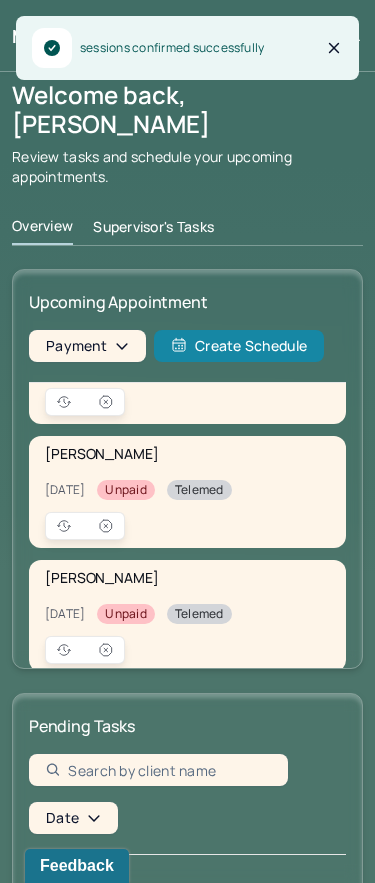 click on "Create Schedule" at bounding box center (239, 346) 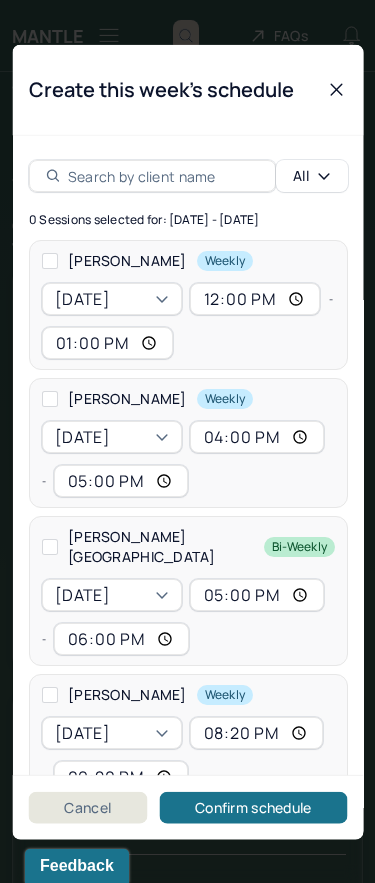 click at bounding box center (151, 175) 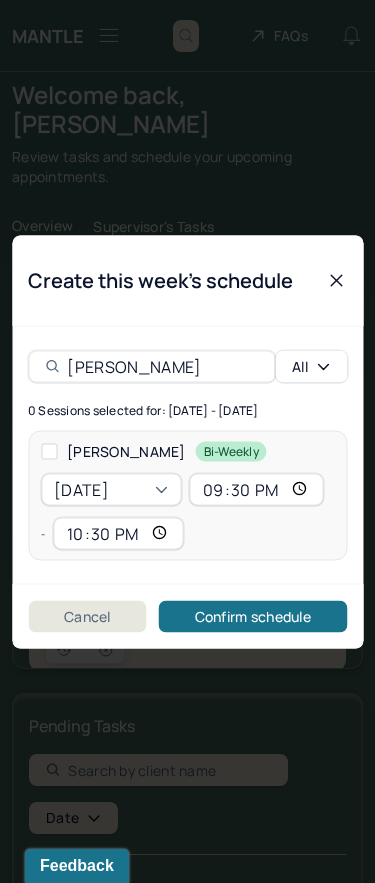 type on "[PERSON_NAME]" 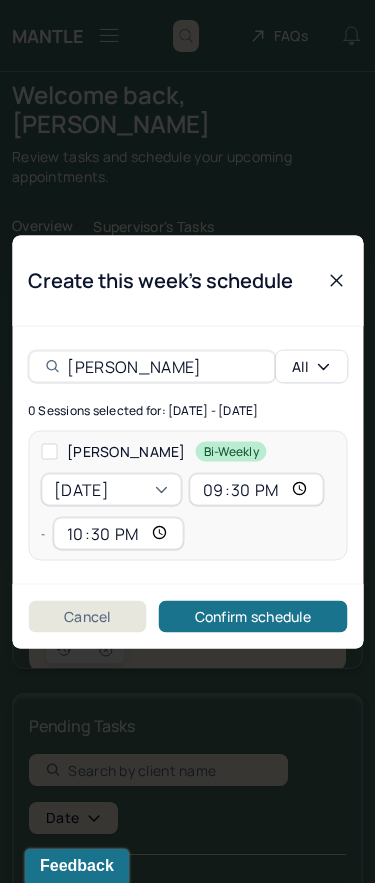 click at bounding box center [49, 451] 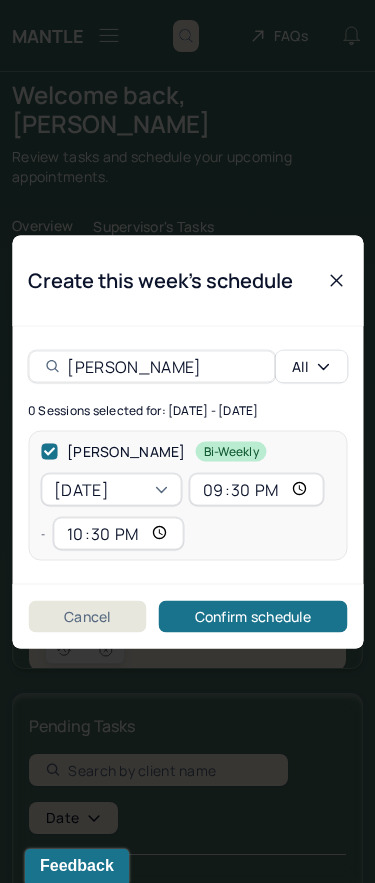 checkbox on "true" 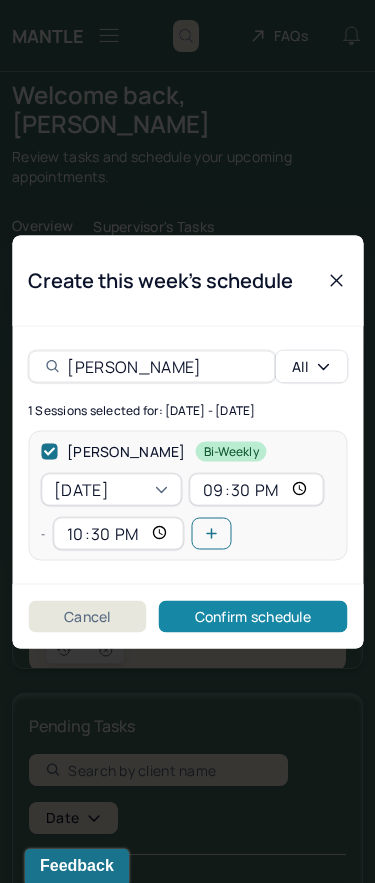 click on "Confirm schedule" at bounding box center (253, 616) 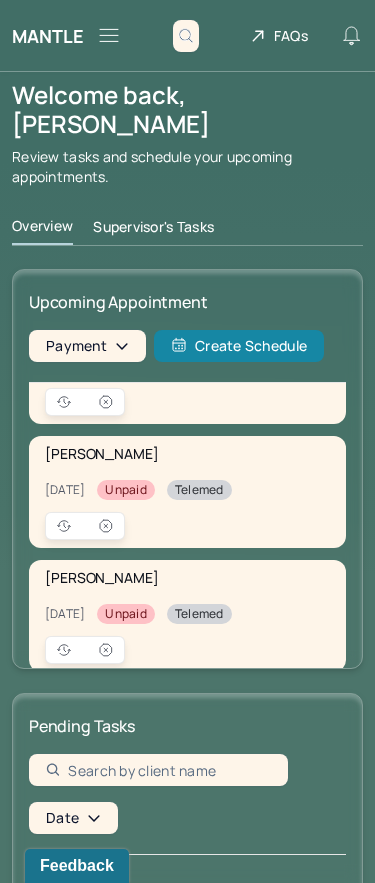 click on "Create Schedule" at bounding box center (239, 346) 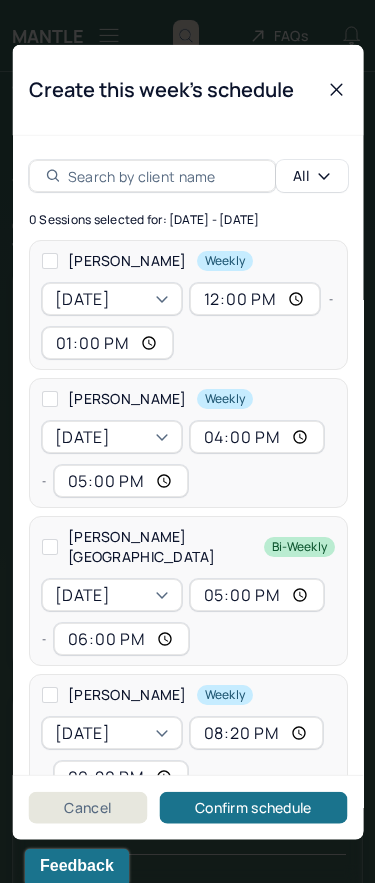 click on "All   0 Sessions selected for: [DATE] - [DATE] [PERSON_NAME] Weekly [DATE] 12:00 - 13:00 [PERSON_NAME] Weekly [DATE] 16:00 - 17:00 [PERSON_NAME], ORLANDO Bi-Weekly [DATE] 17:00 - 18:00 [PERSON_NAME] Weekly [DATE] 20:20 - 21:20 [PERSON_NAME] [DATE] 18:00 - 19:00 [GEOGRAPHIC_DATA][PERSON_NAME] Bi-Weekly [DATE] 18:00 - 19:00 [GEOGRAPHIC_DATA], [GEOGRAPHIC_DATA] Weekly [DATE] 19:15 - 20:15 [PERSON_NAME] Weekly [DATE] 20:15 - 21:15 [PERSON_NAME] Monthly [DATE] 21:30 - 22:30 [PERSON_NAME] Weekly [DATE] 12:00 - 13:00 [PERSON_NAME] Weekly [DATE] 17:00 - 18:00 [PERSON_NAME], [PERSON_NAME] Weekly [DATE] 18:00 - 19:00 [PERSON_NAME] [DATE] 19:15 - 20:15 [PERSON_NAME] [DATE] 19:15 - 20:15 [PERSON_NAME] Bi-Weekly [DATE] 20:30 - 21:30 [PERSON_NAME], [PERSON_NAME] [DATE] 21:30 - 22:30 [PERSON_NAME] Bi-Weekly [DATE] 21:30 - 22:30 [PERSON_NAME] [DATE] 10:00 - 11:00 [PERSON_NAME] Bi-Weekly [DATE] 11:30 - 12:30" at bounding box center (187, 1556) 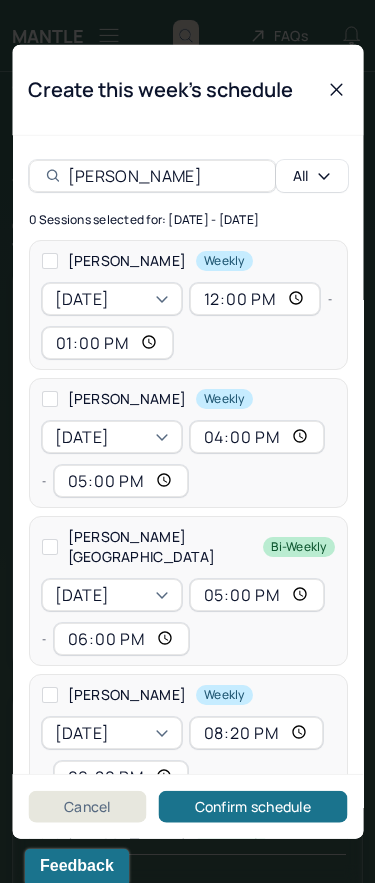 type on "[PERSON_NAME]" 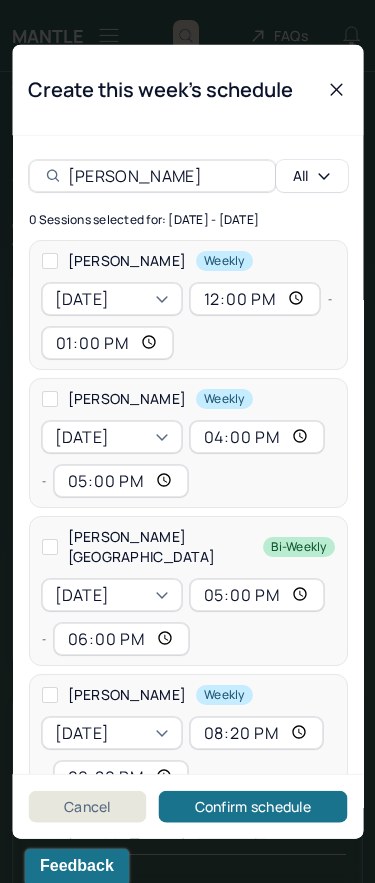 click on "HU Humantold       Dashboard Clients Schedule Session Notes Tasks Providers Reports Practice Administration SA [PERSON_NAME] auditor,provider   Logout Mantle       Search by client name, chart number     FAQs     SA [PERSON_NAME] back,  [PERSON_NAME] Review tasks and schedule your upcoming appointments.   Overview     Supervisor's Tasks   Upcoming Appointment   Payment     Create Schedule   [PERSON_NAME] 04:00PM. [DATE] Unpaid Telemed         [PERSON_NAME] 08:22PM. [DATE] Unpaid Telemed         [PERSON_NAME] [DATE] Unpaid Telemed         [PERSON_NAME] [DATE] Unpaid Telemed         [GEOGRAPHIC_DATA][PERSON_NAME] [DATE] Unpaid In person         [GEOGRAPHIC_DATA], TYQUASIA [DATE] Unpaid Telemed         [PERSON_NAME] [DATE] Unpaid [PERSON_NAME] [DATE] Unpaid Telemed         [PERSON_NAME] 11:00AM. [DATE] Unpaid [PERSON_NAME], [PERSON_NAME] 06:00PM. [DATE] Unpaid Telemed         [PERSON_NAME] 08:15PM. [DATE] Unpaid Telemed         [PERSON_NAME] 09:30PM. [DATE] Unpaid" at bounding box center [187, 441] 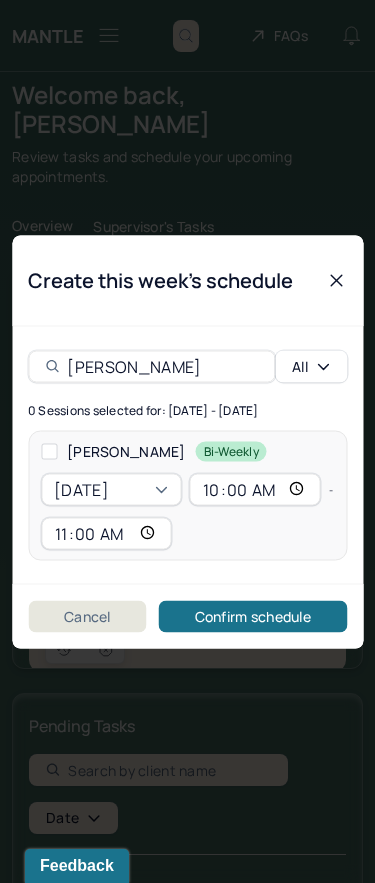 click at bounding box center [49, 451] 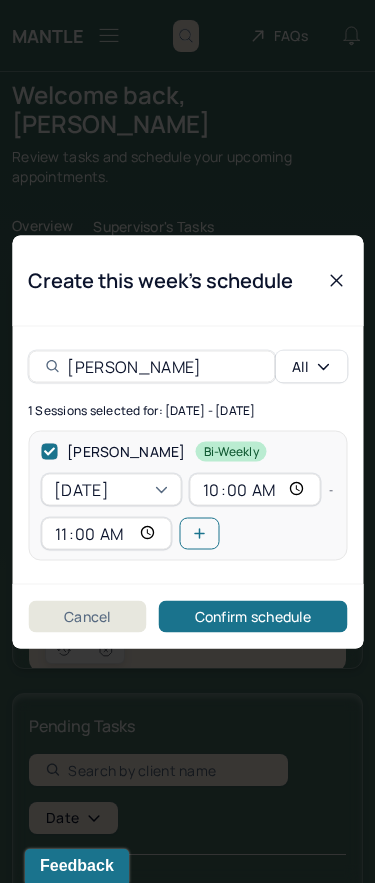 click on "10:00" at bounding box center [255, 489] 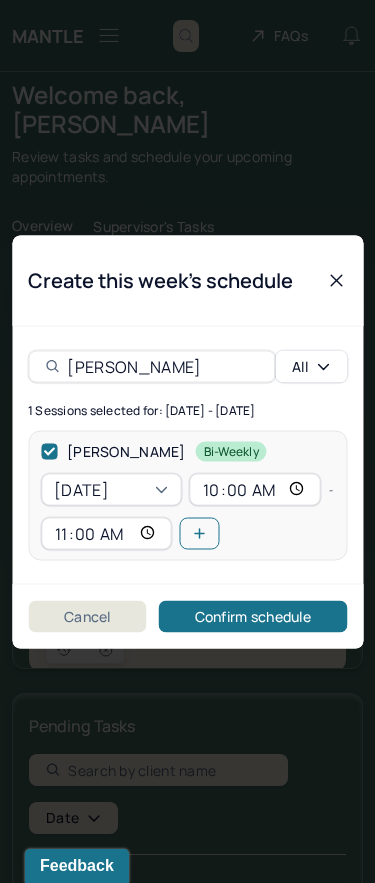 type on "11:00" 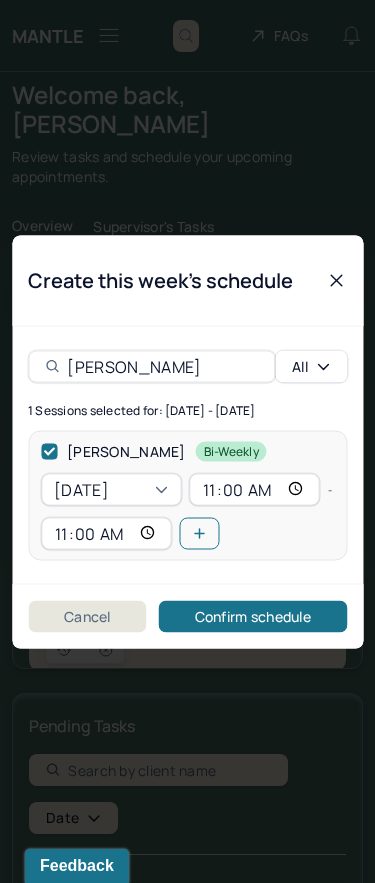 click on "11:00" at bounding box center (106, 533) 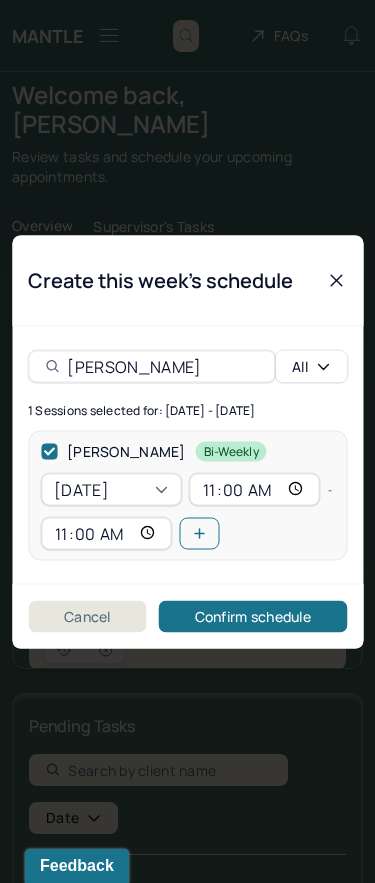 type on "12:00" 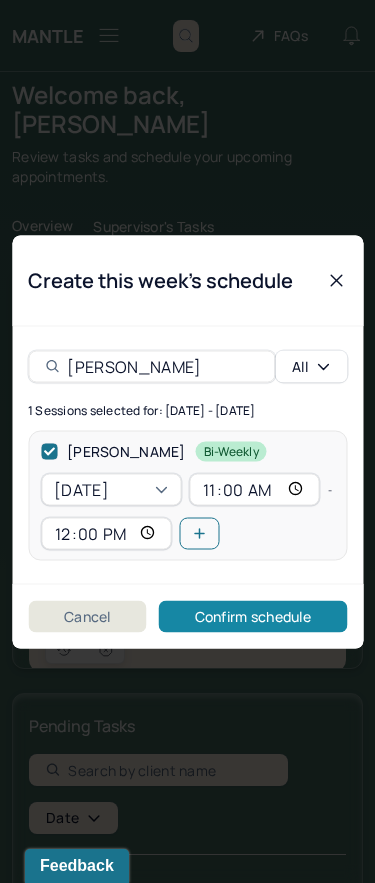 click on "Confirm schedule" at bounding box center (253, 616) 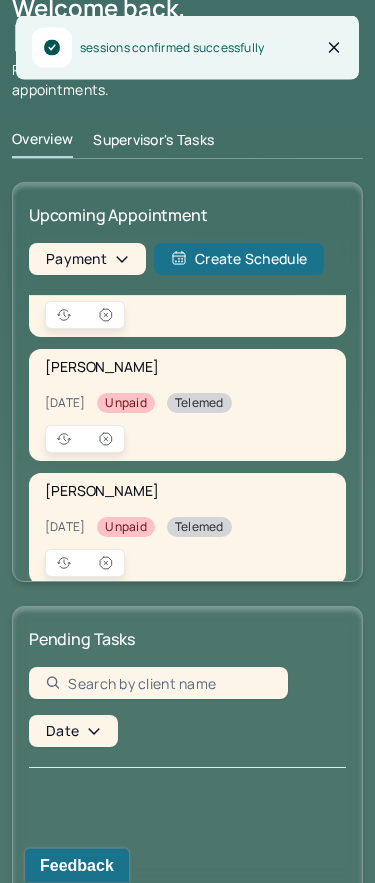 scroll, scrollTop: 71, scrollLeft: 0, axis: vertical 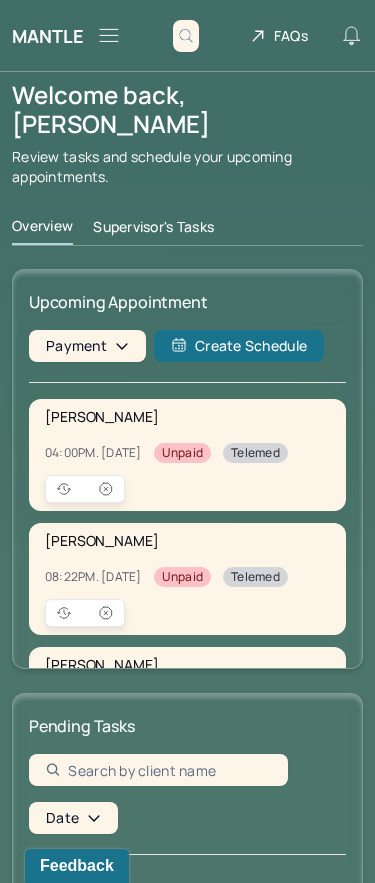 click 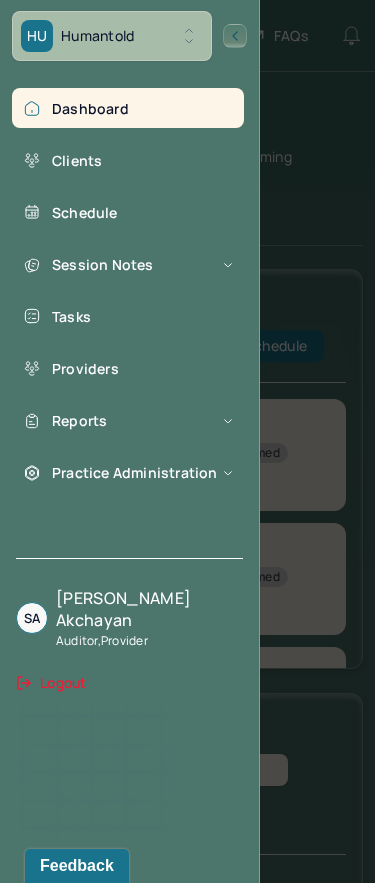 click on "Dashboard" at bounding box center (128, 108) 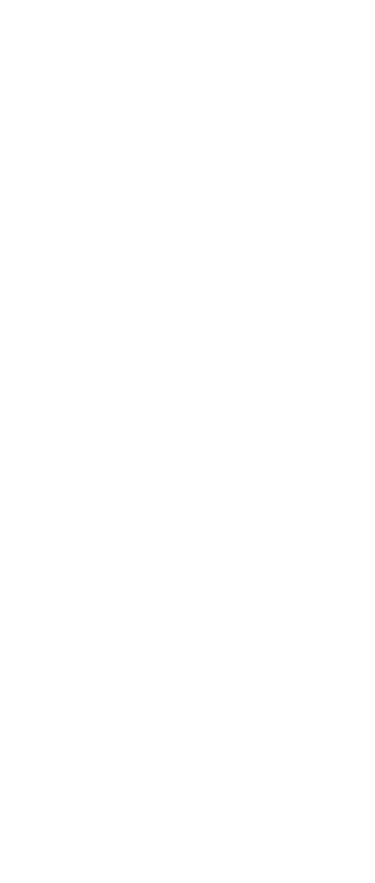 scroll, scrollTop: 0, scrollLeft: 0, axis: both 